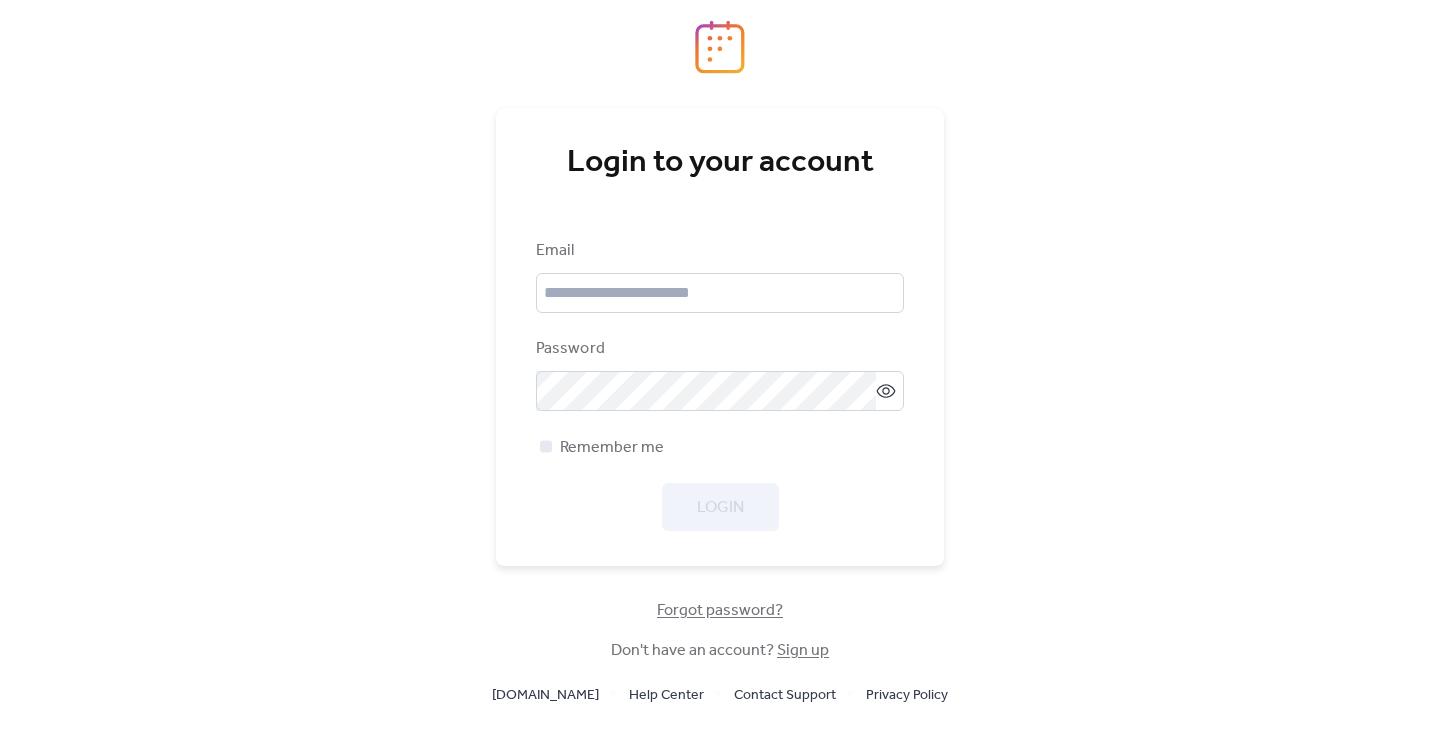 scroll, scrollTop: 0, scrollLeft: 0, axis: both 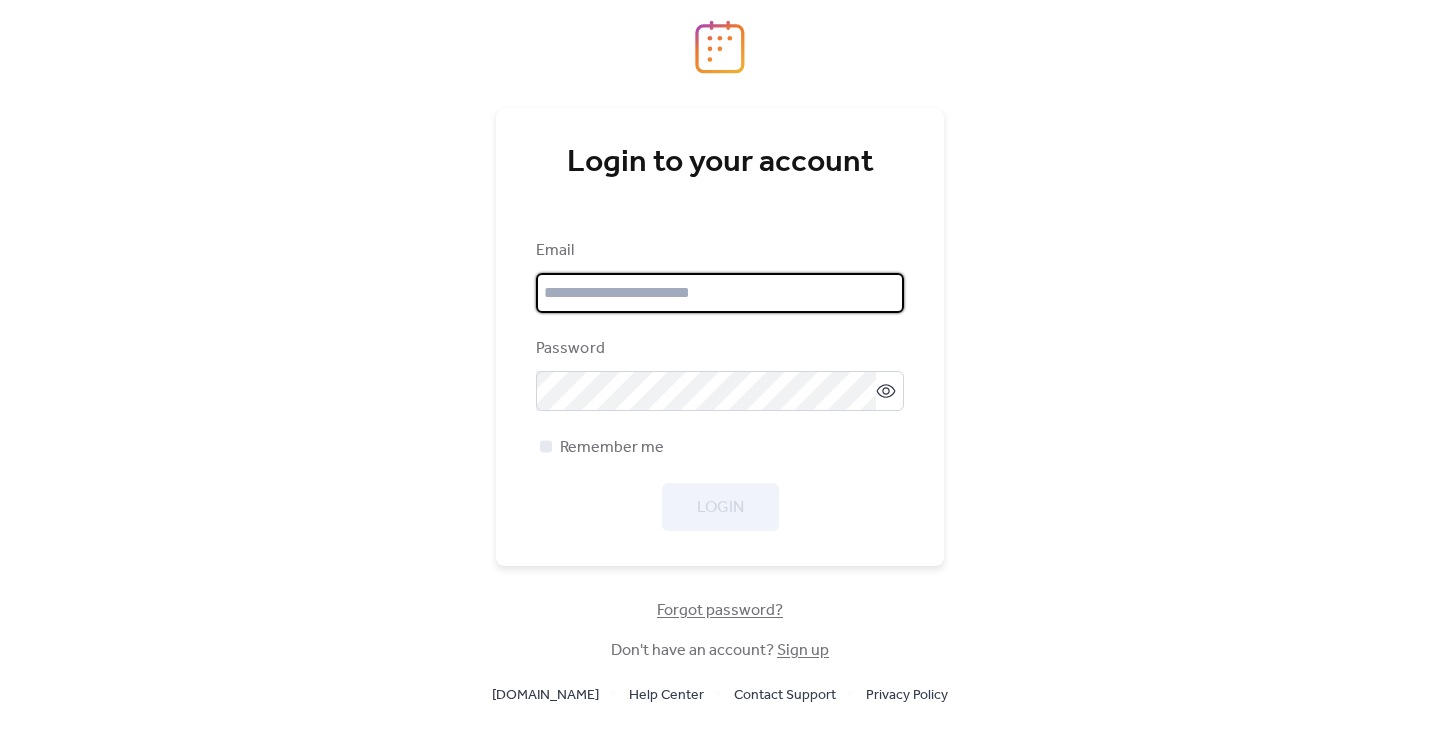 type on "**********" 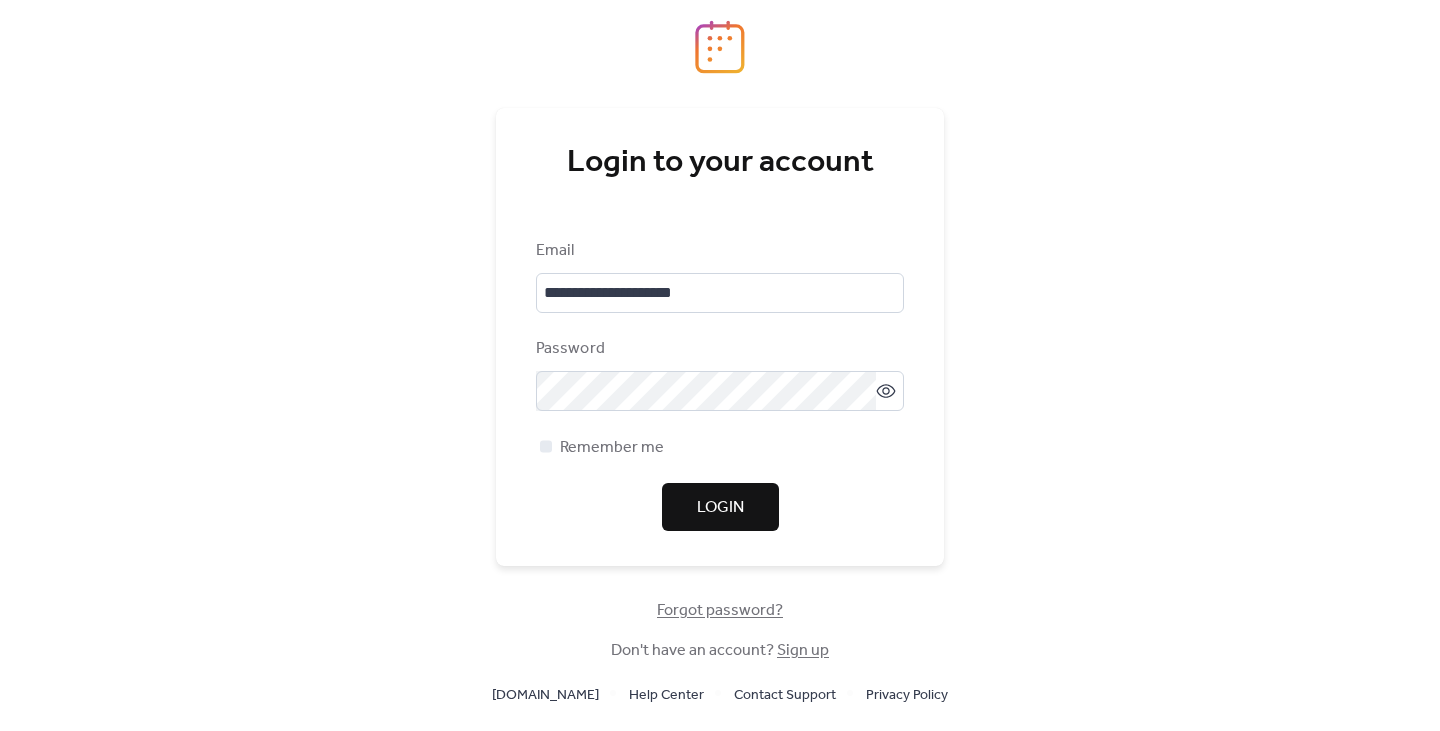 click on "Login" at bounding box center (720, 507) 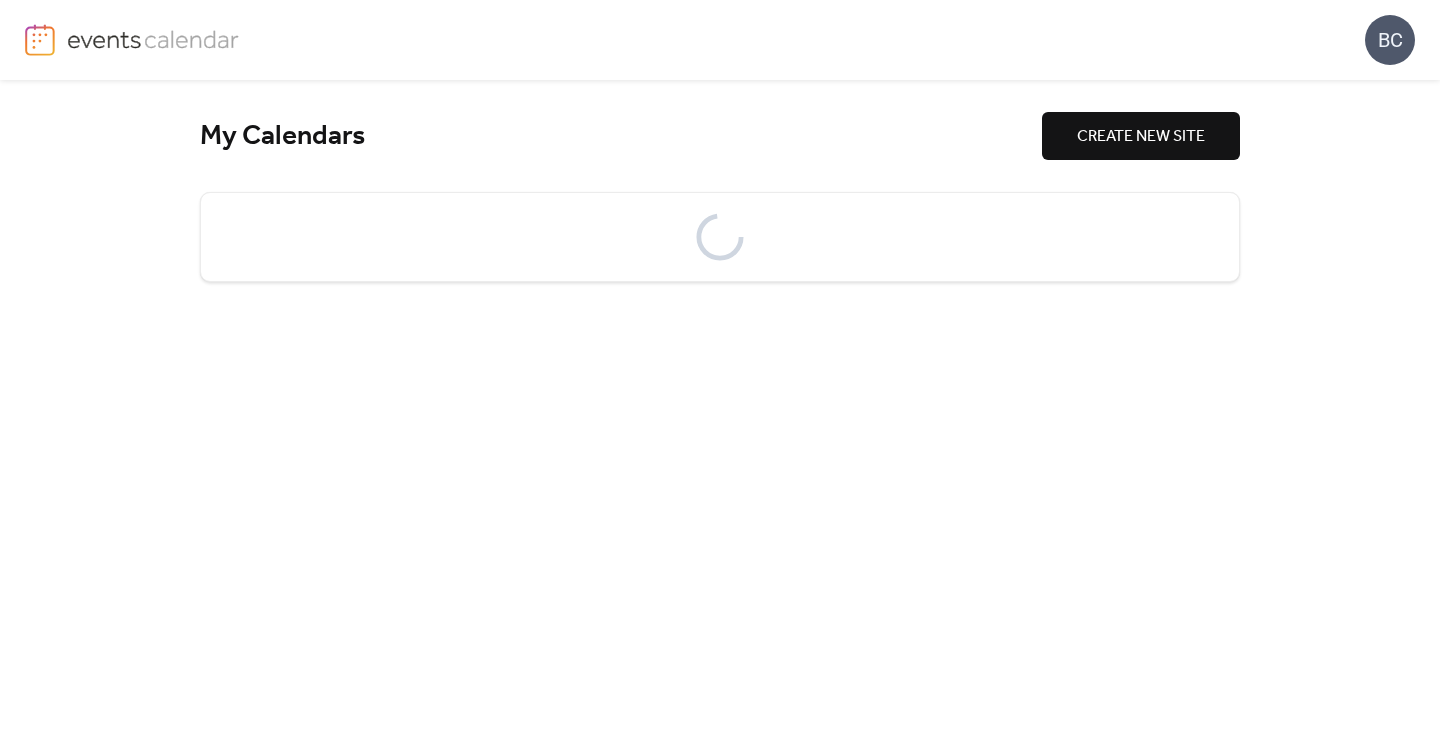 scroll, scrollTop: 0, scrollLeft: 0, axis: both 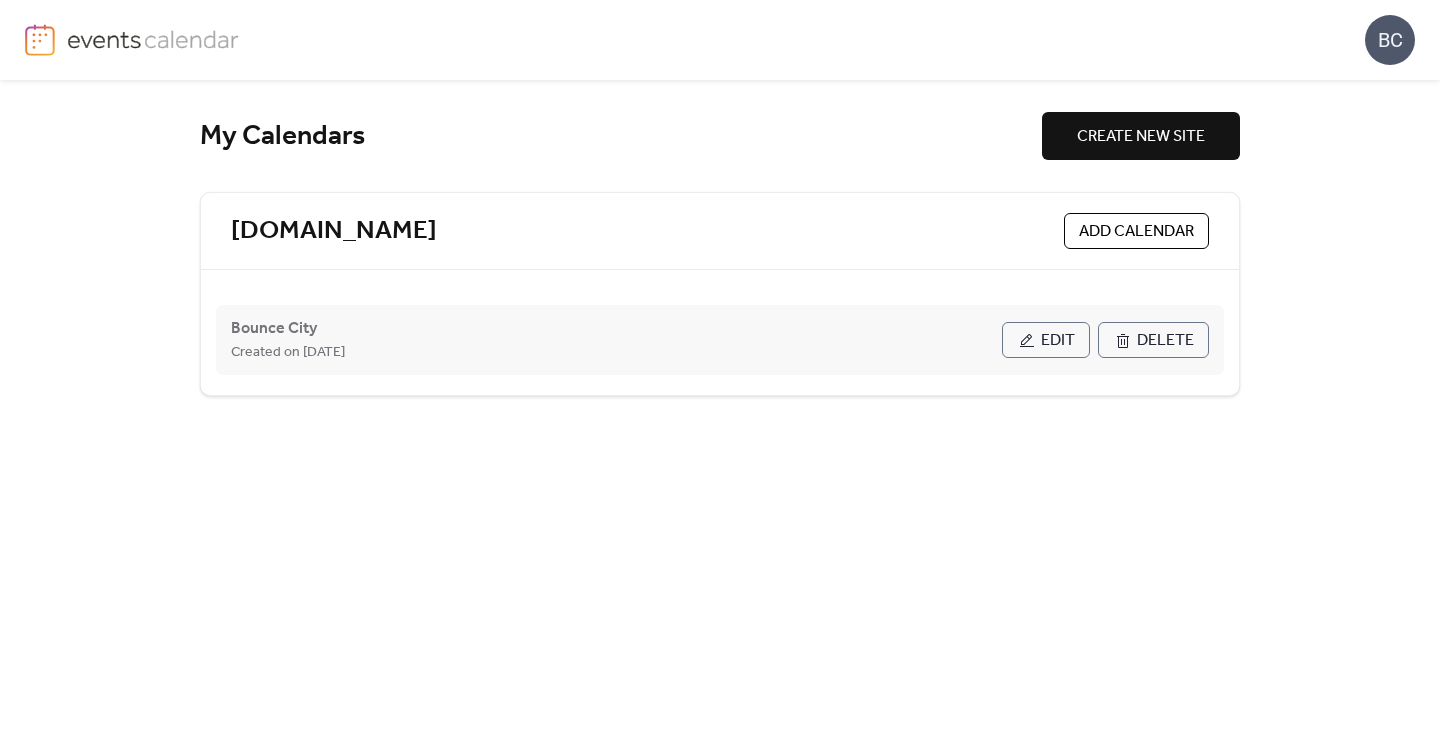 click on "Edit" at bounding box center (1058, 341) 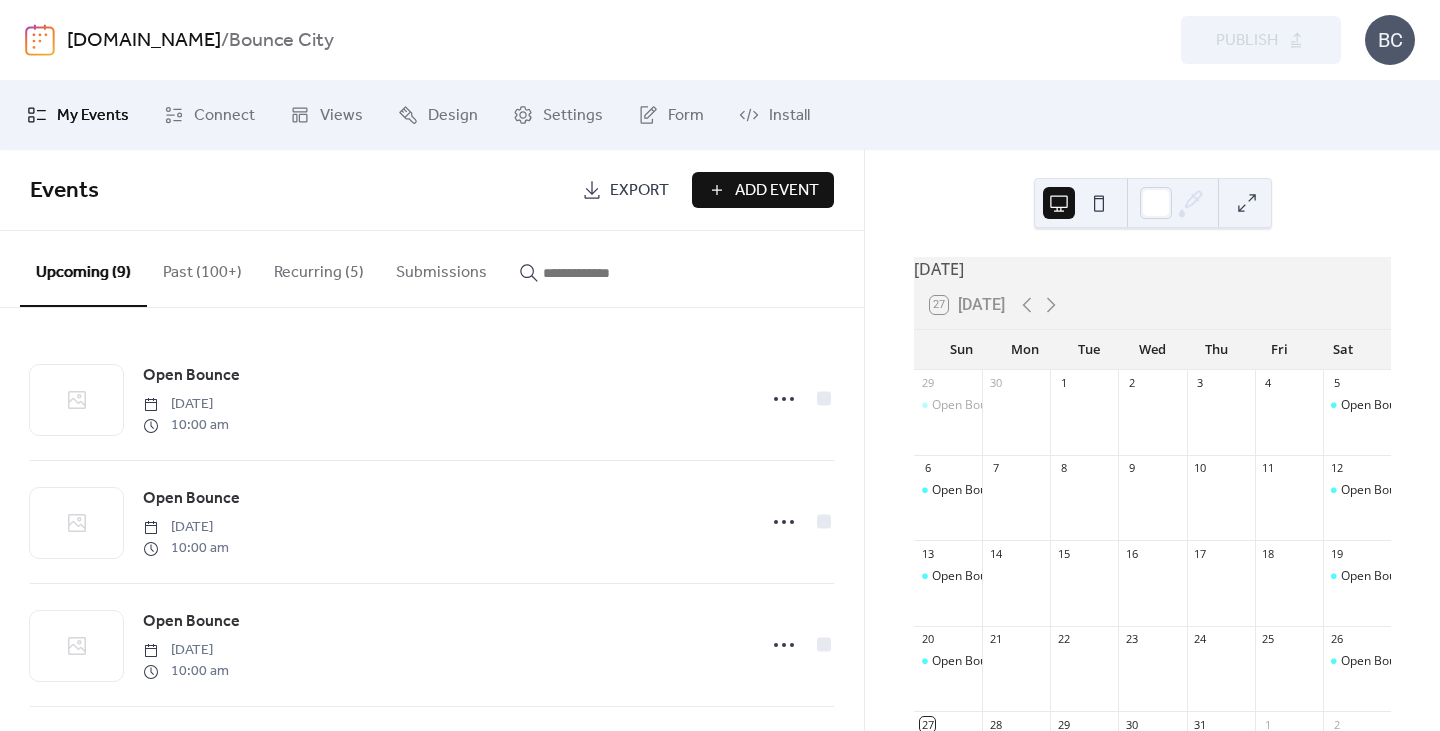 drag, startPoint x: 1439, startPoint y: 139, endPoint x: 1430, endPoint y: 251, distance: 112.36102 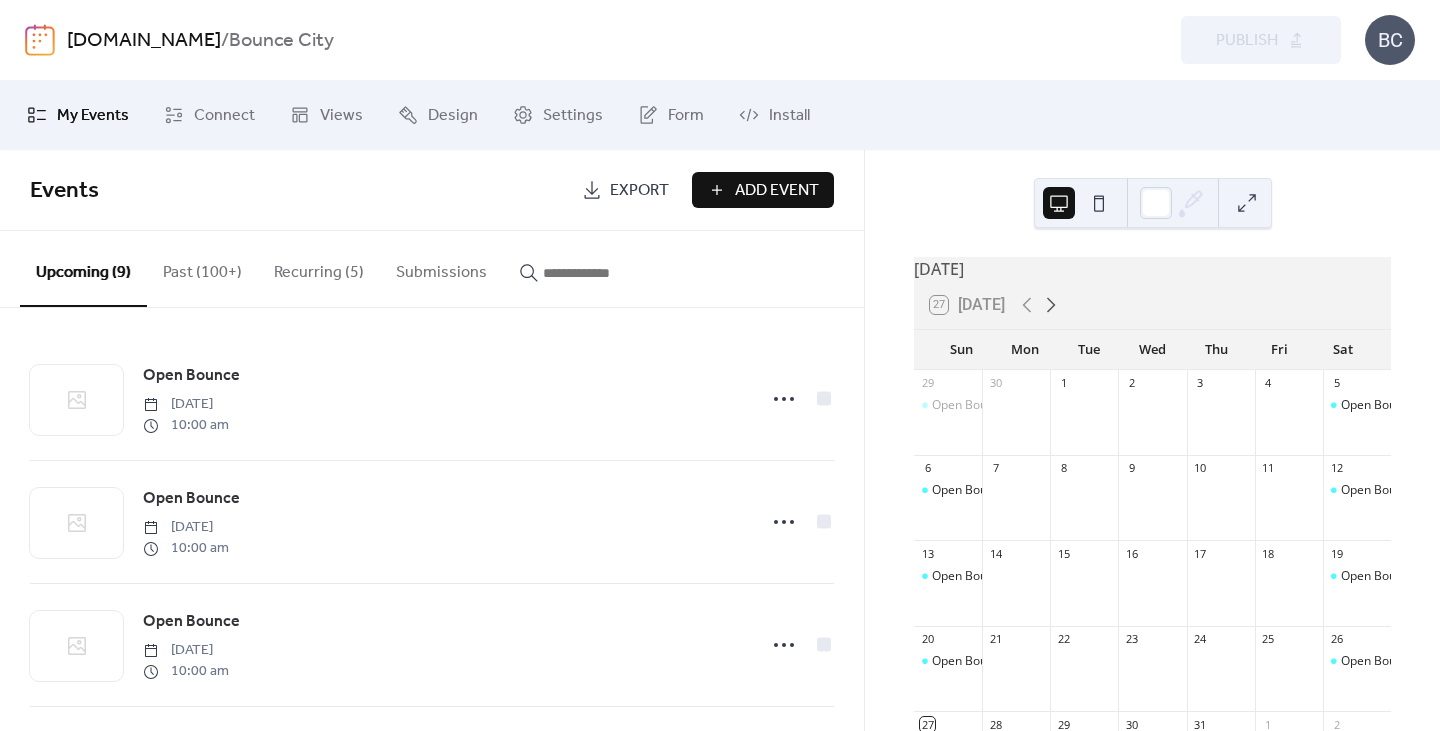click 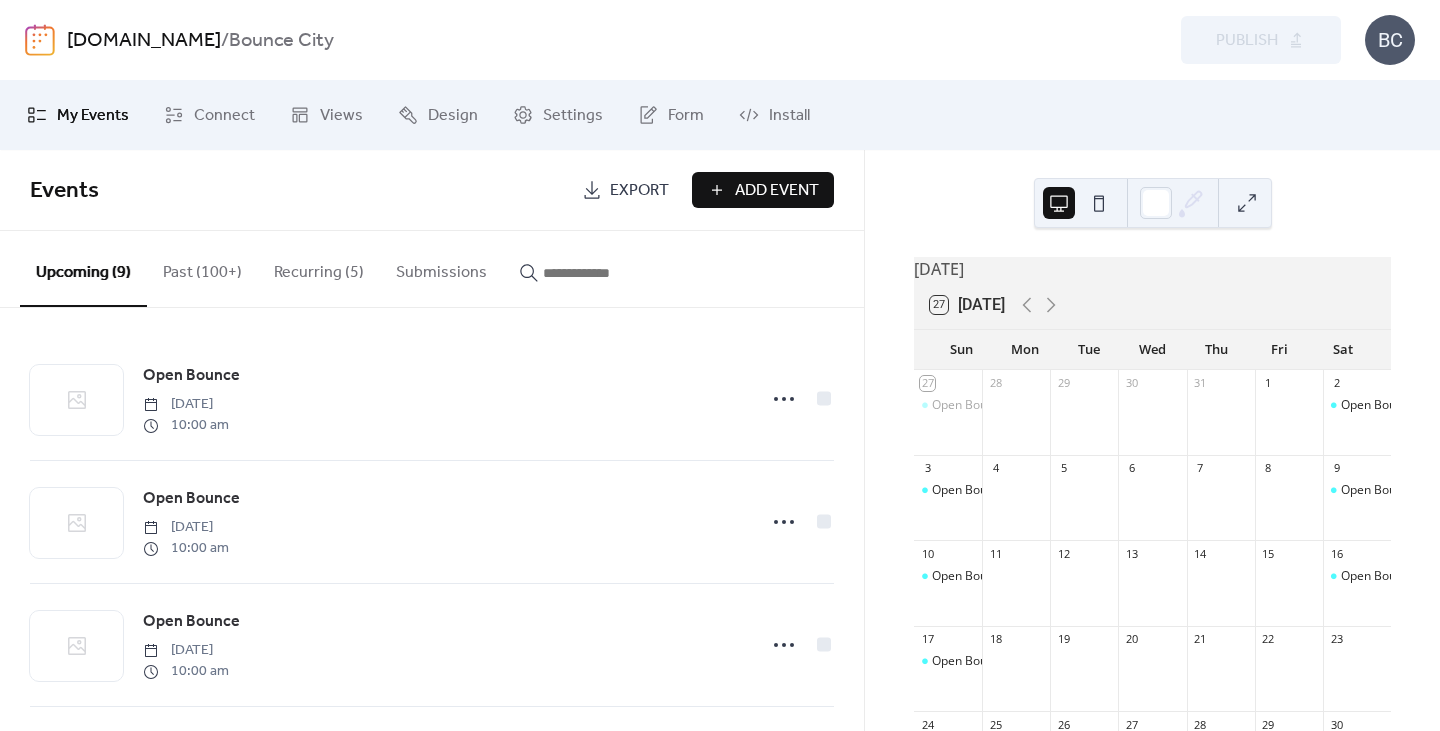 click on "August 2025 27 Today Sun Mon Tue Wed Thu Fri Sat 27 Open Bounce 28 29 30 31 1 2 Open Bounce 3 Open Bounce 4 5 6 7 8 9 Open Bounce 10 Open Bounce 11 12 13 14 15 16 Open Bounce 17 Open Bounce 18 19 20 21 22 23 24 25 26 27 28 29 30 Open Bounce 31 Open Bounce 1 2 3 4 5 6" at bounding box center (1152, 440) 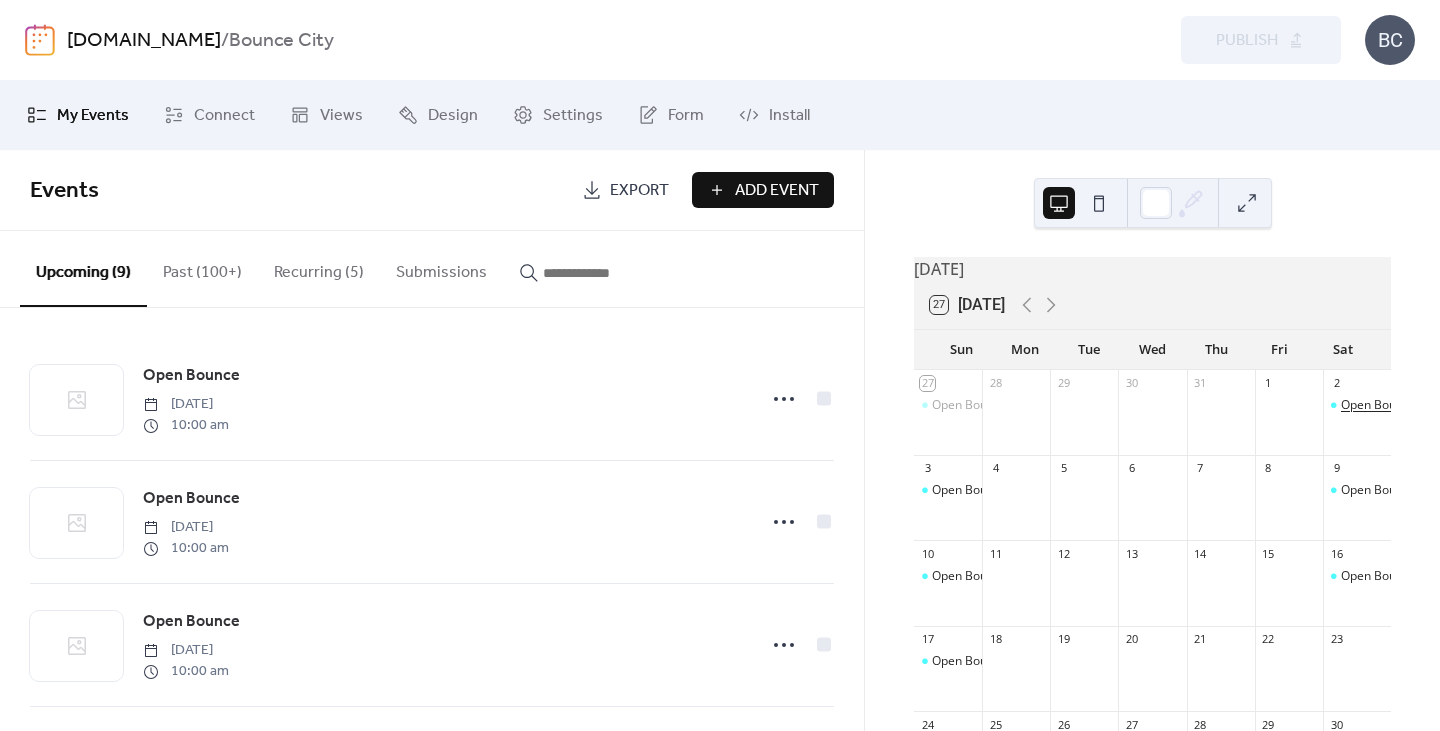 click on "Open Bounce" at bounding box center [1378, 405] 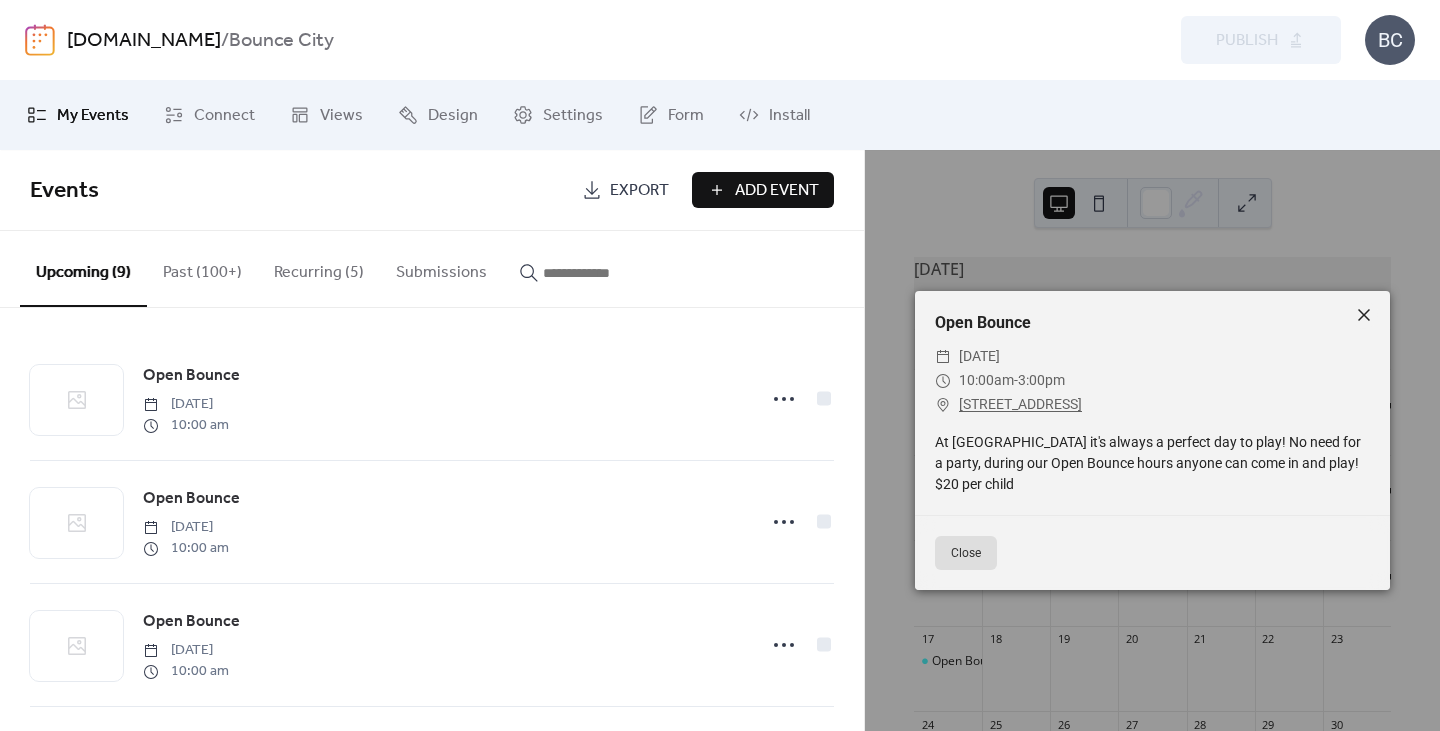 click 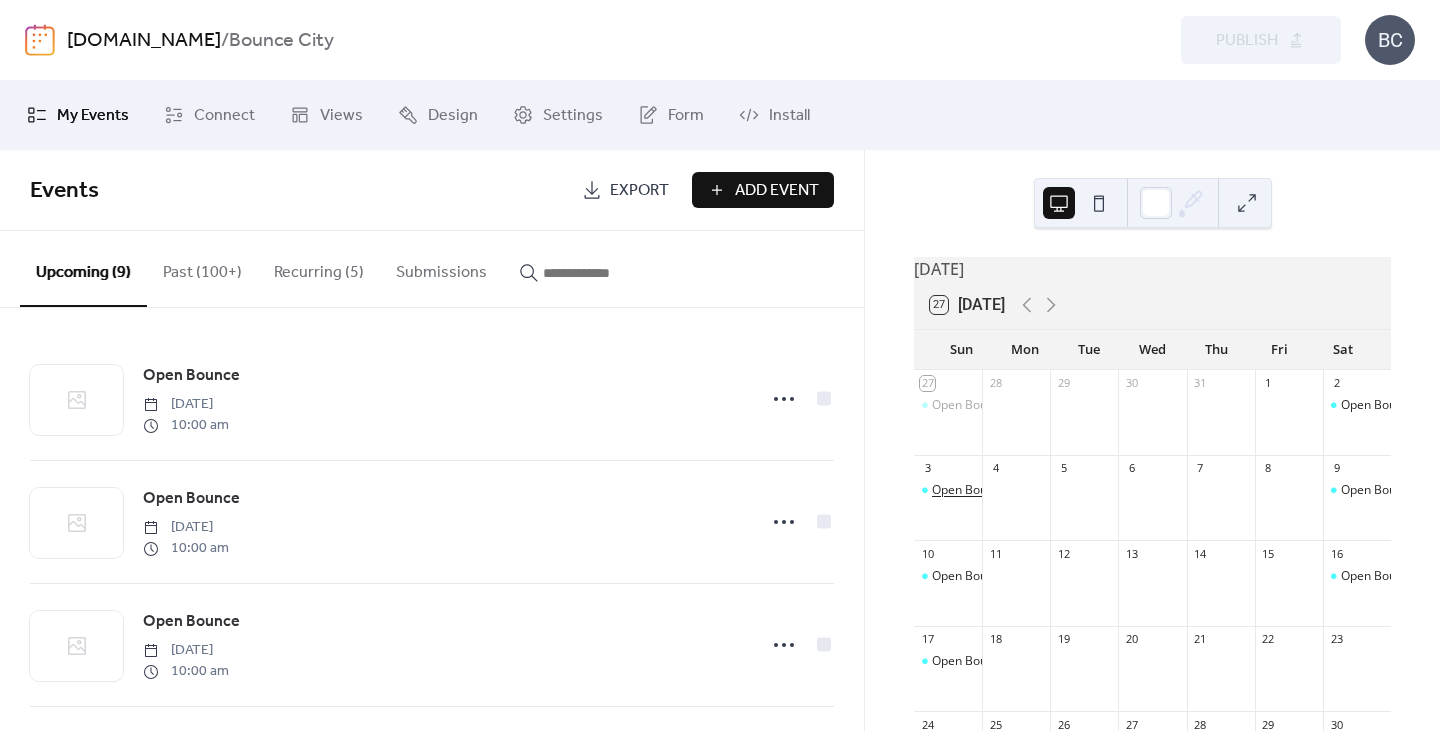 click on "Open Bounce" at bounding box center [969, 490] 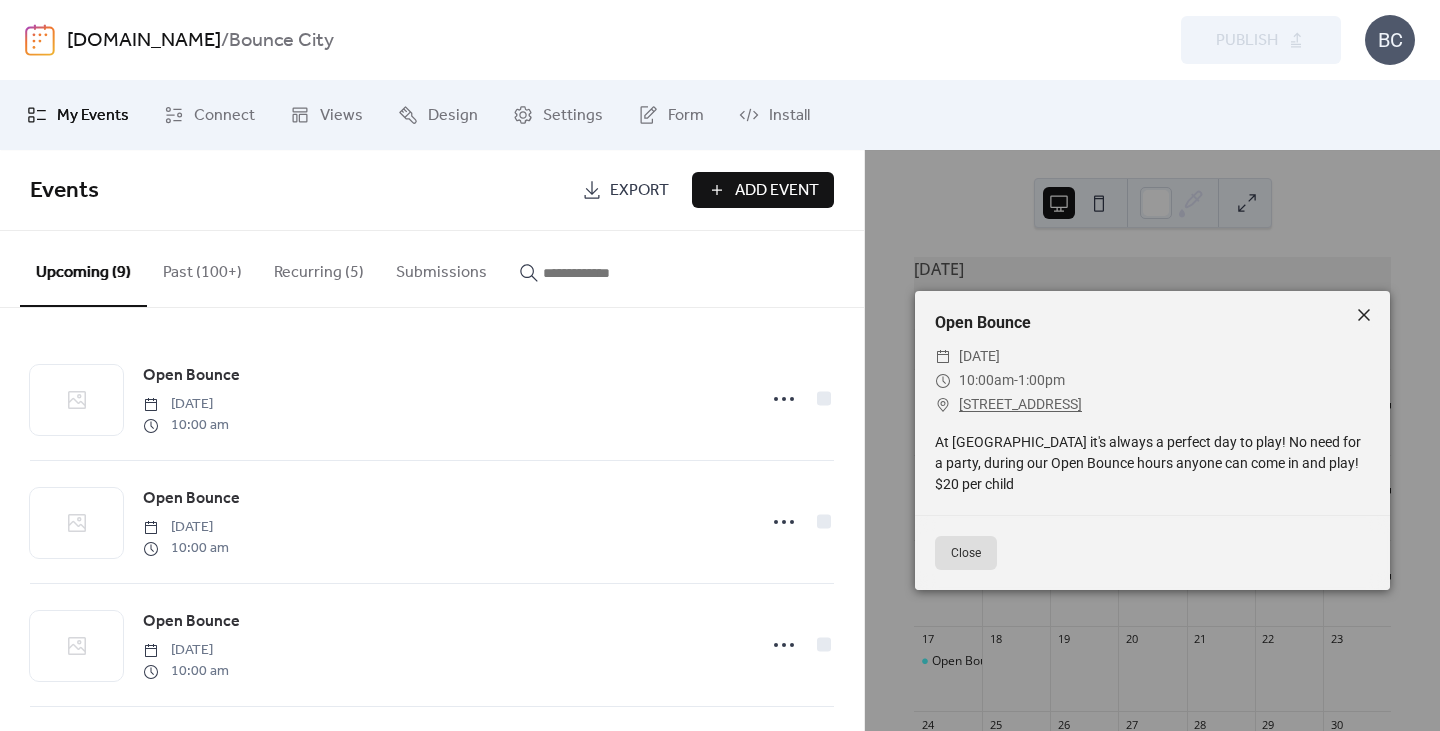 click 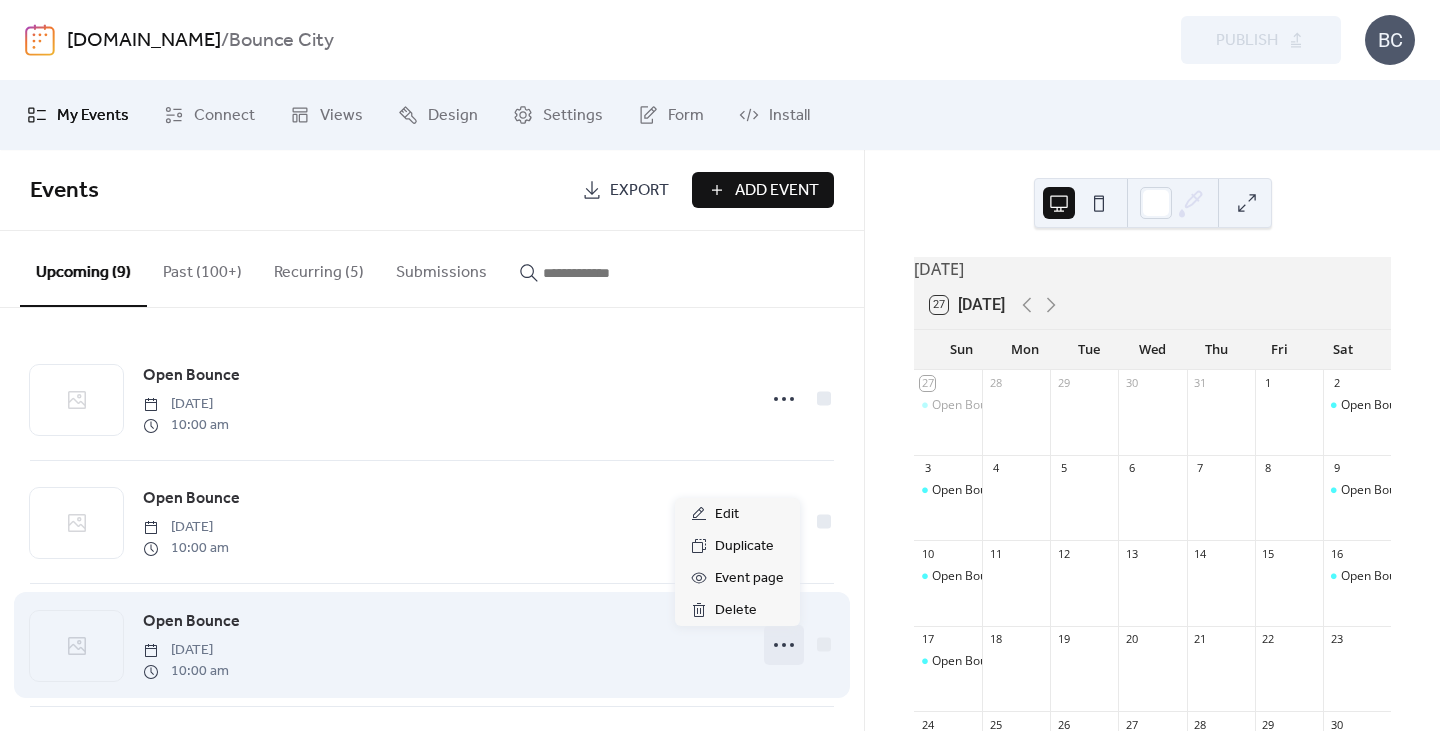 click 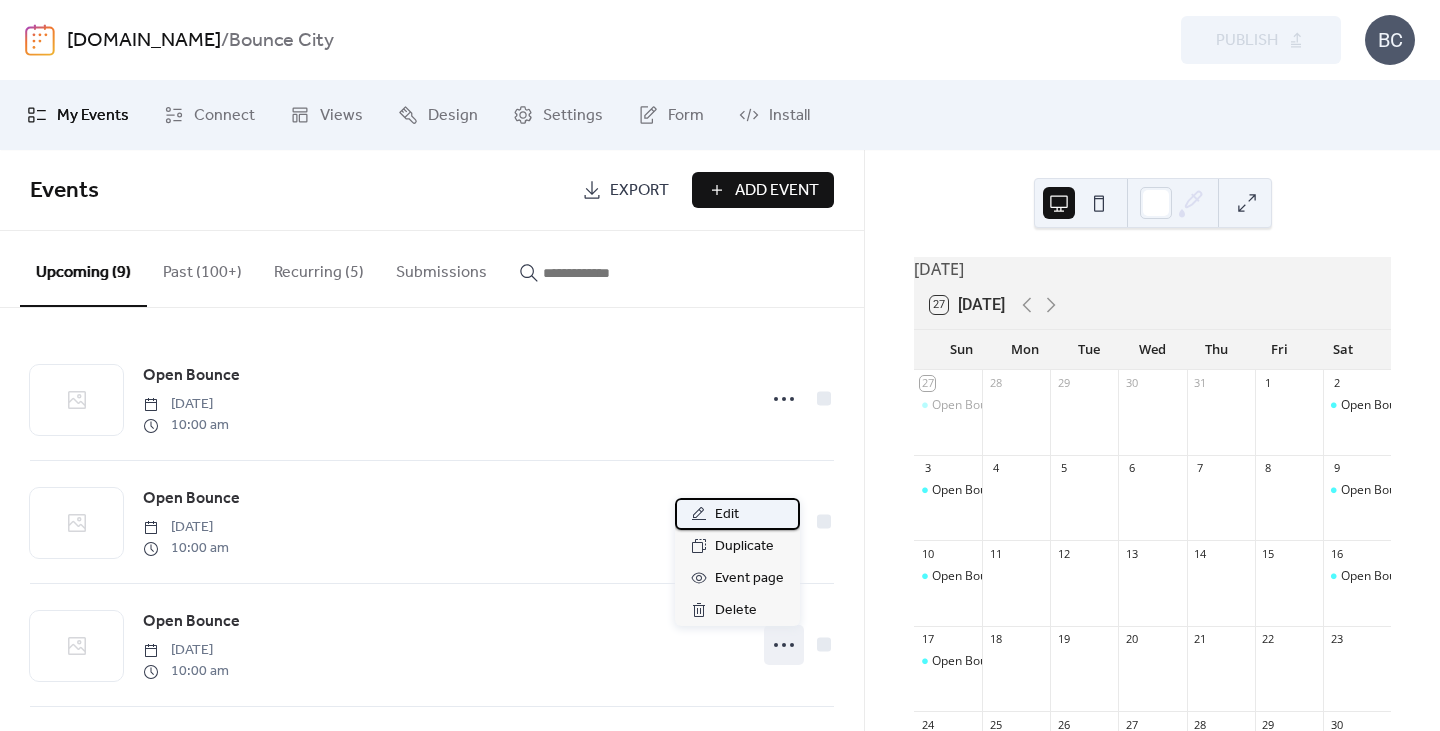 click on "Edit" at bounding box center [737, 514] 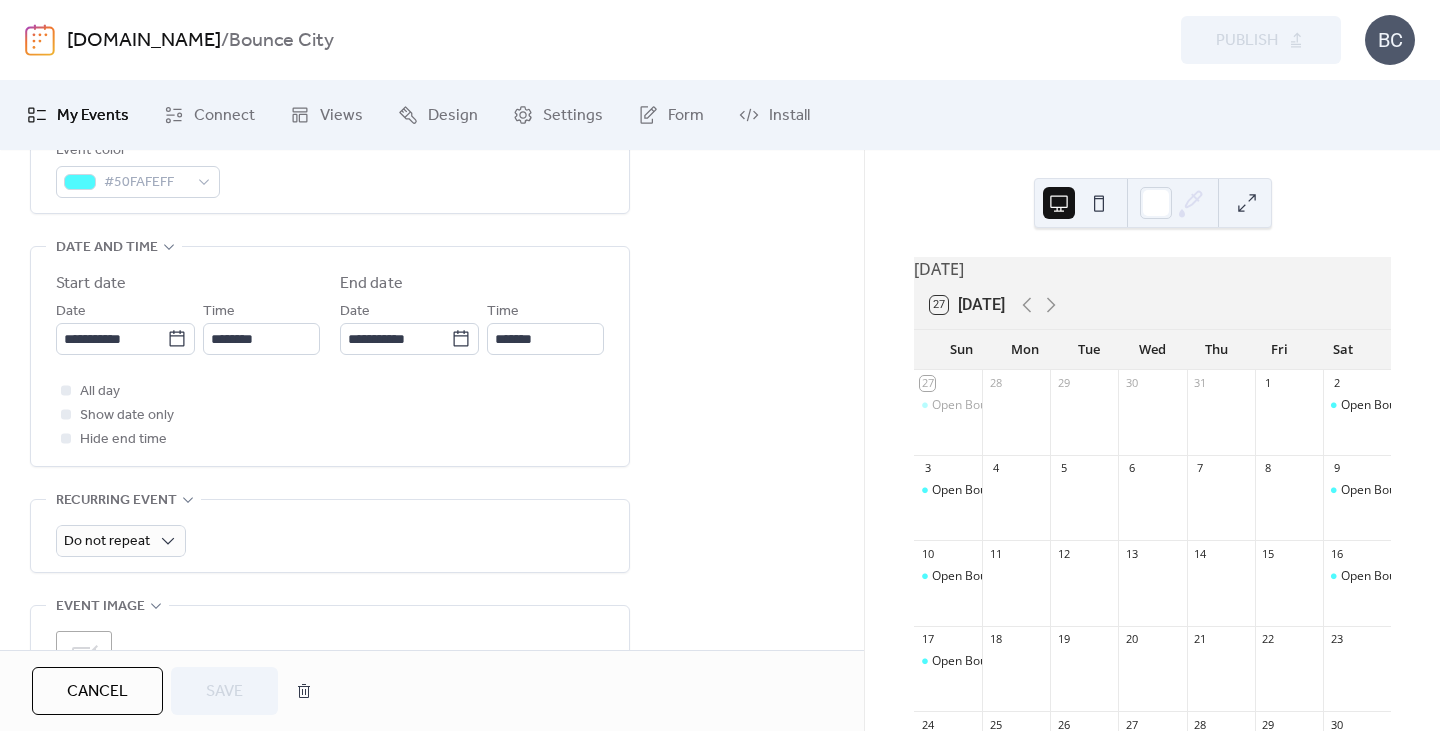 scroll, scrollTop: 600, scrollLeft: 0, axis: vertical 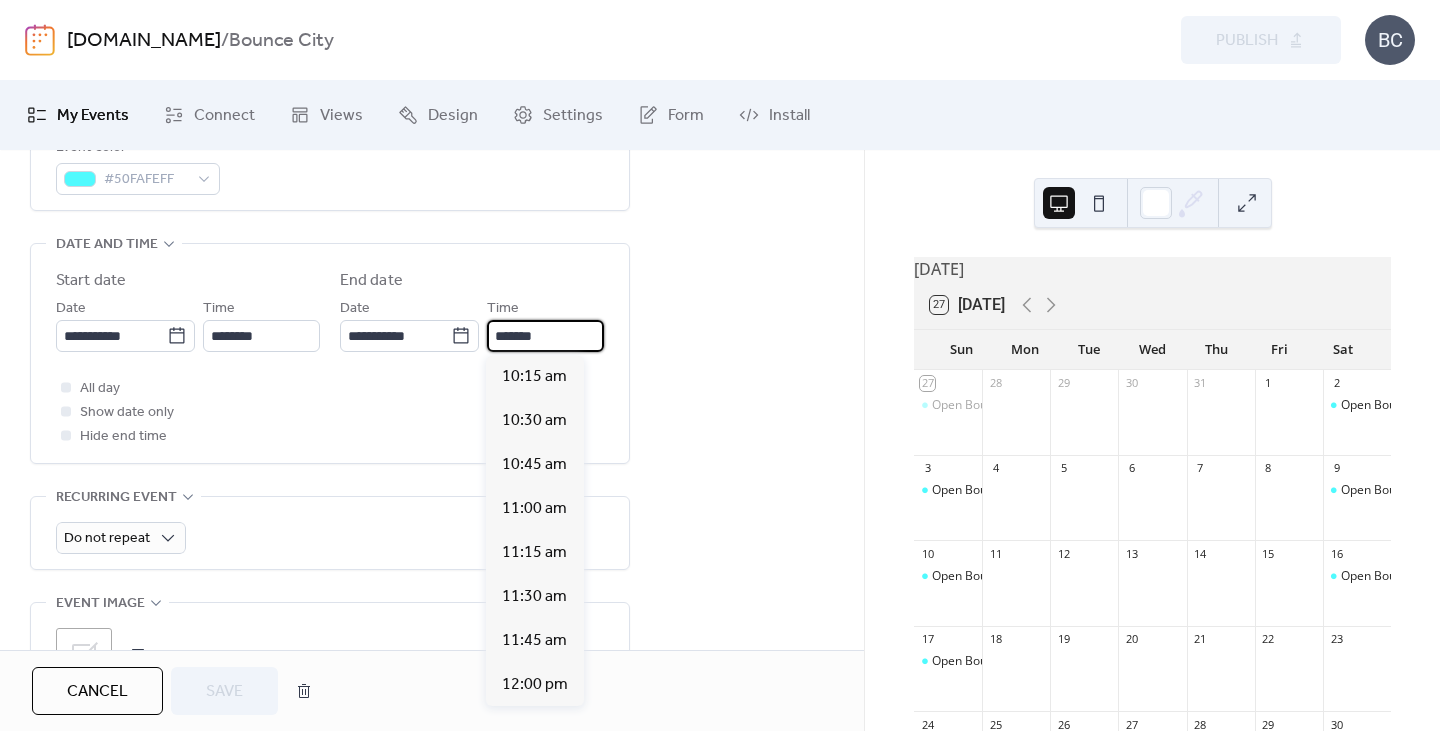 click on "*******" at bounding box center [545, 336] 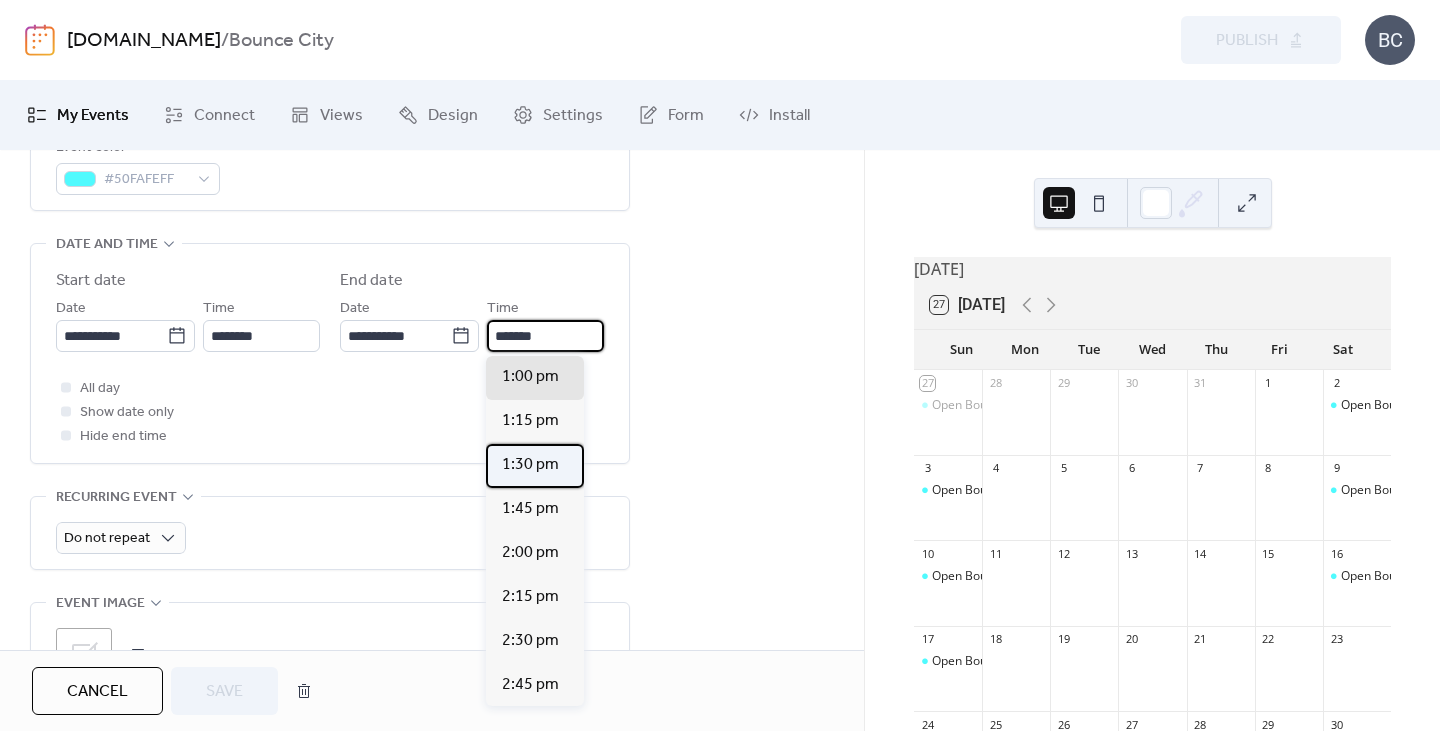 click on "1:30 pm" at bounding box center [530, 465] 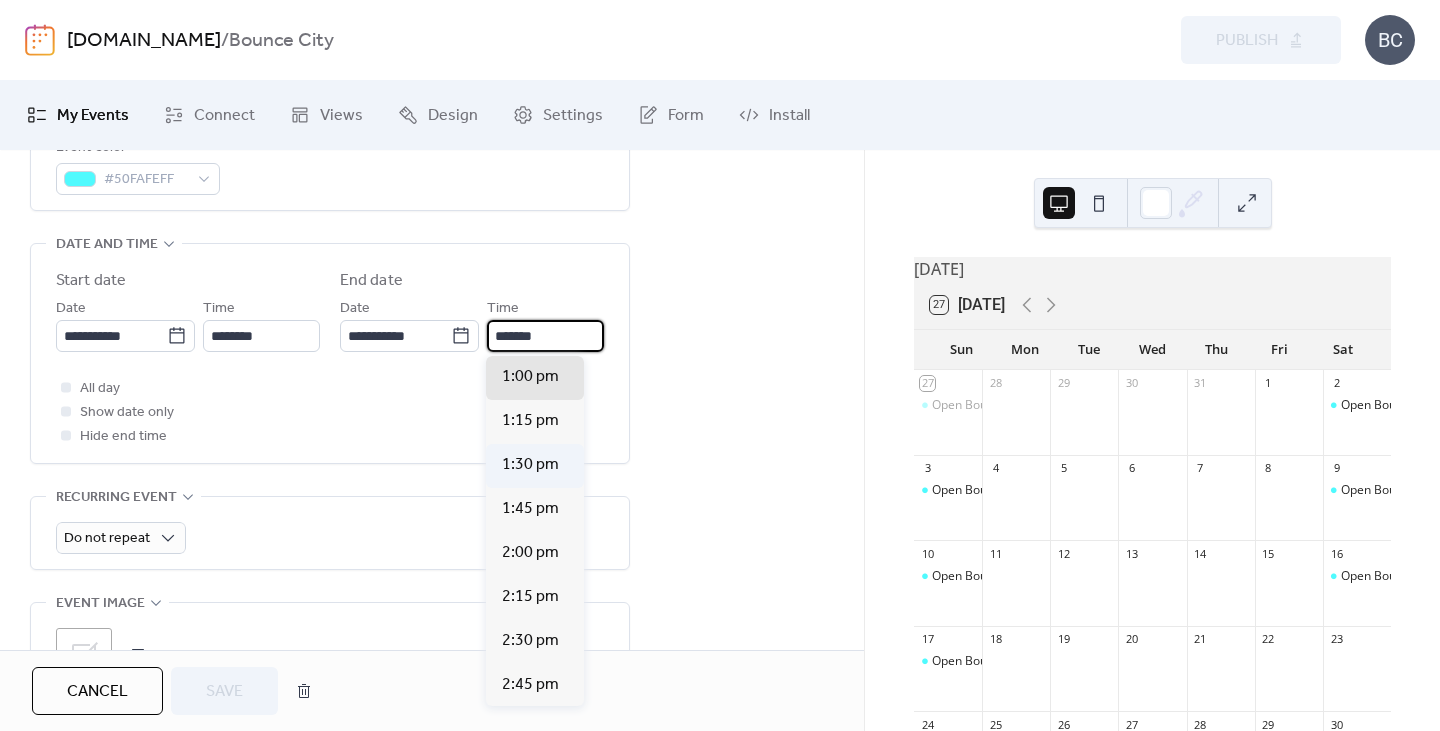 type on "*******" 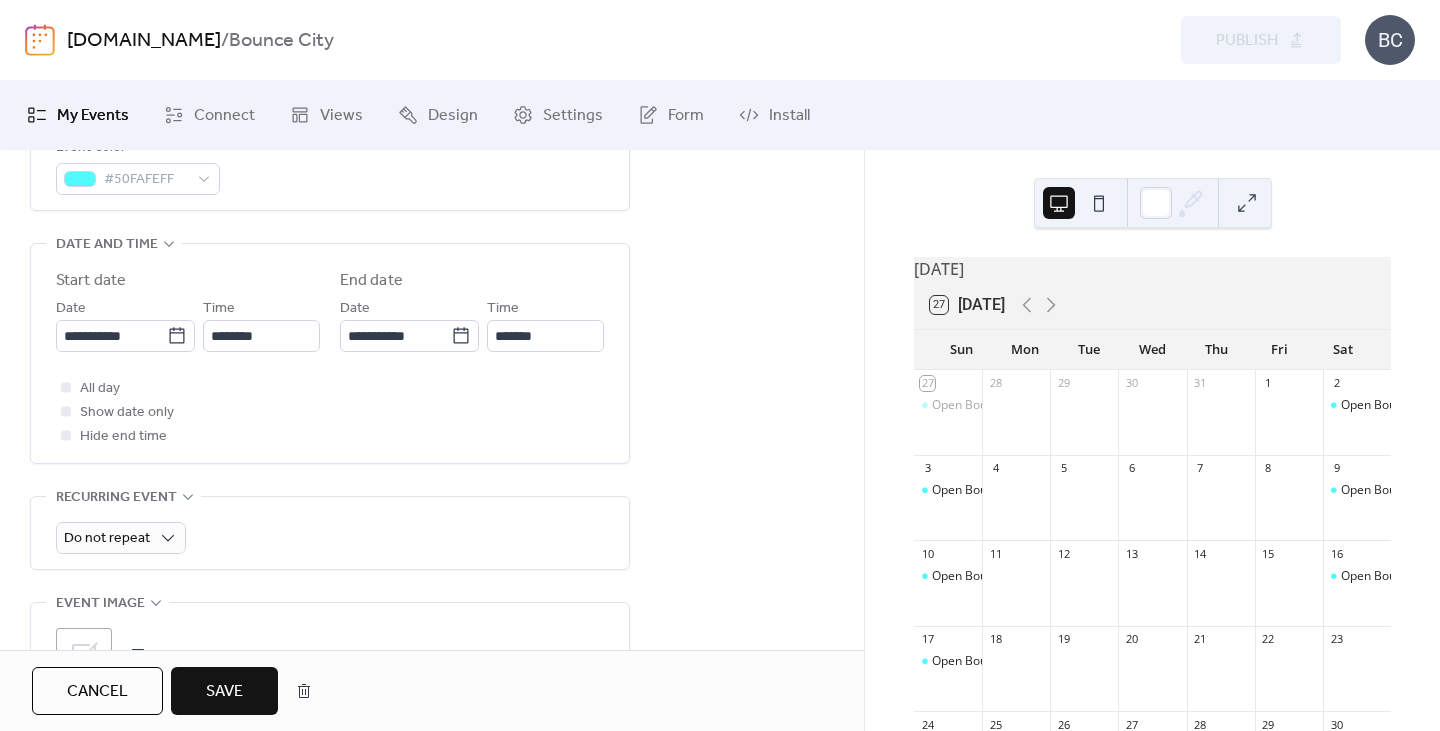 click on "Save" at bounding box center [224, 691] 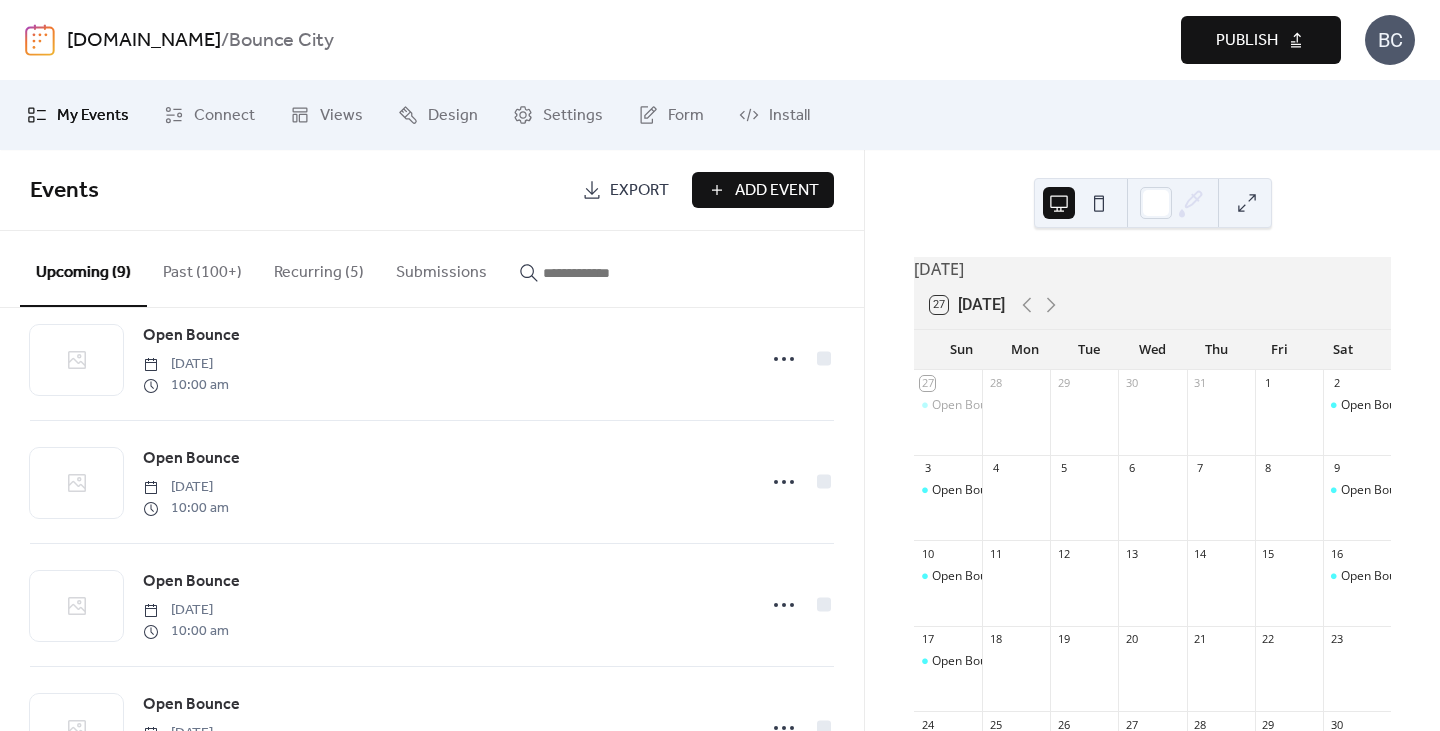 scroll, scrollTop: 297, scrollLeft: 0, axis: vertical 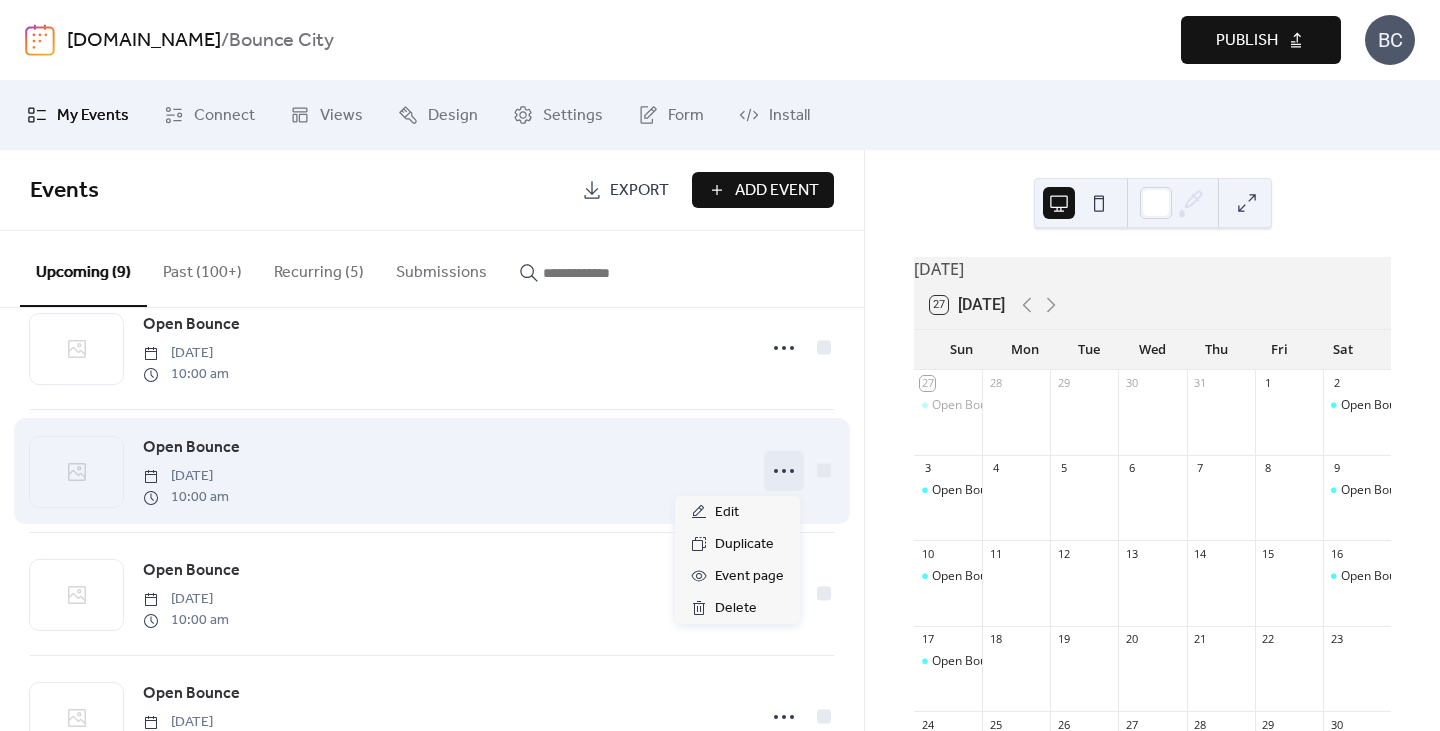 click 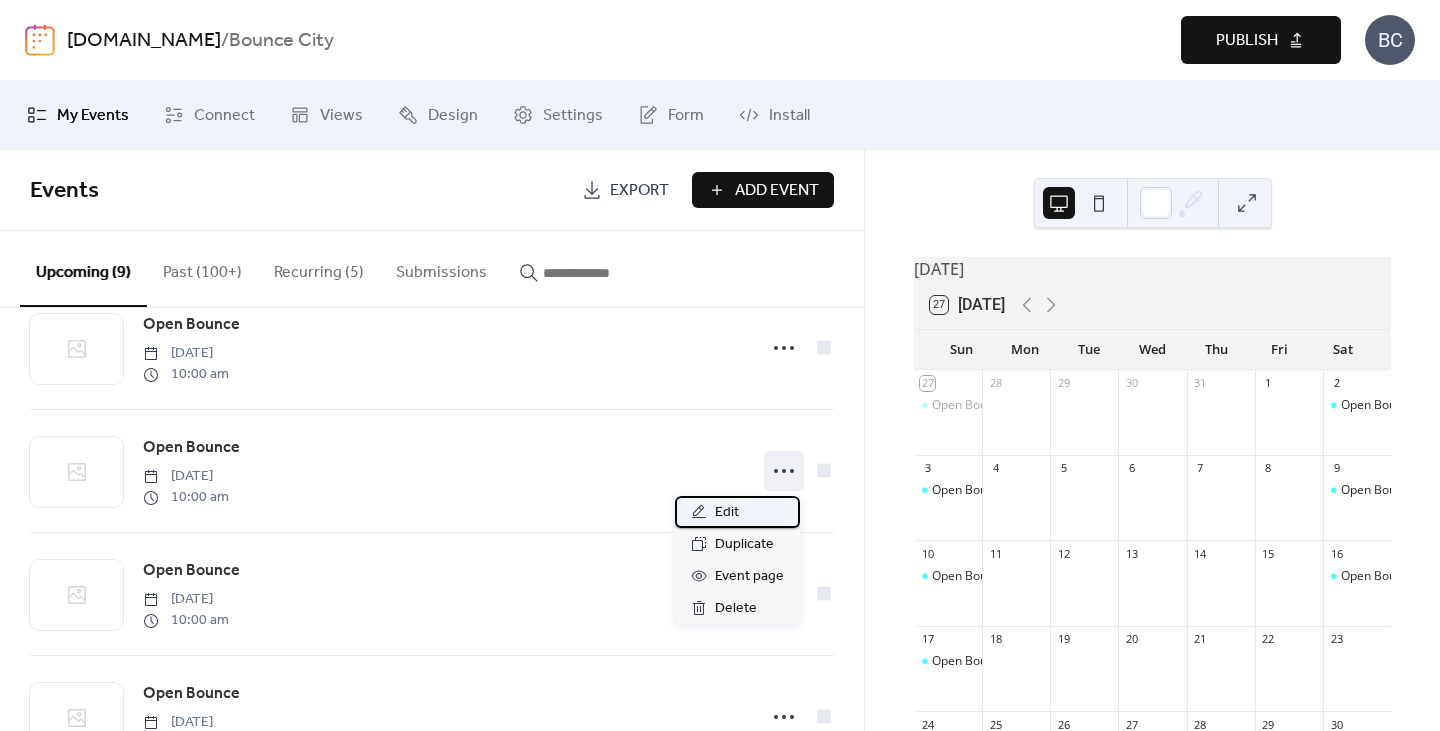 click on "Edit" at bounding box center [737, 512] 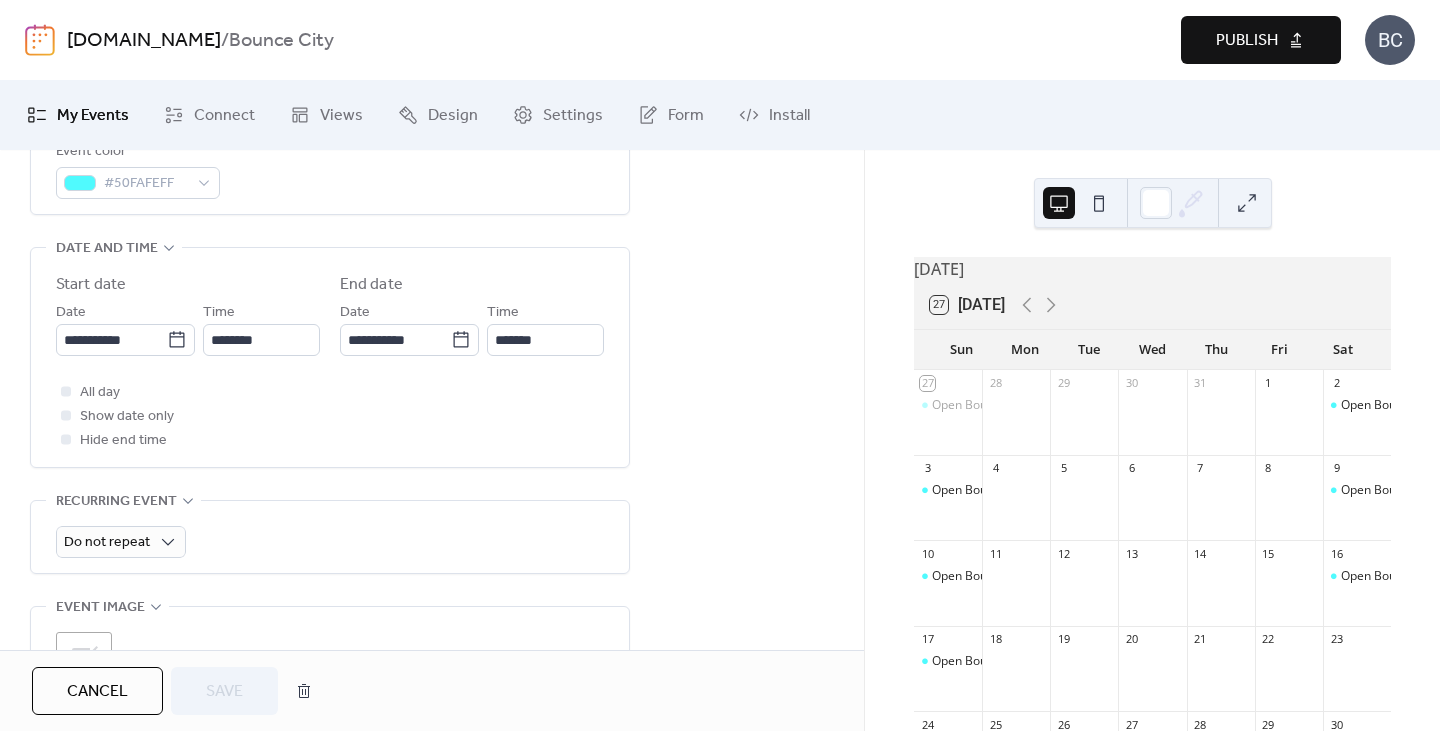 scroll, scrollTop: 614, scrollLeft: 0, axis: vertical 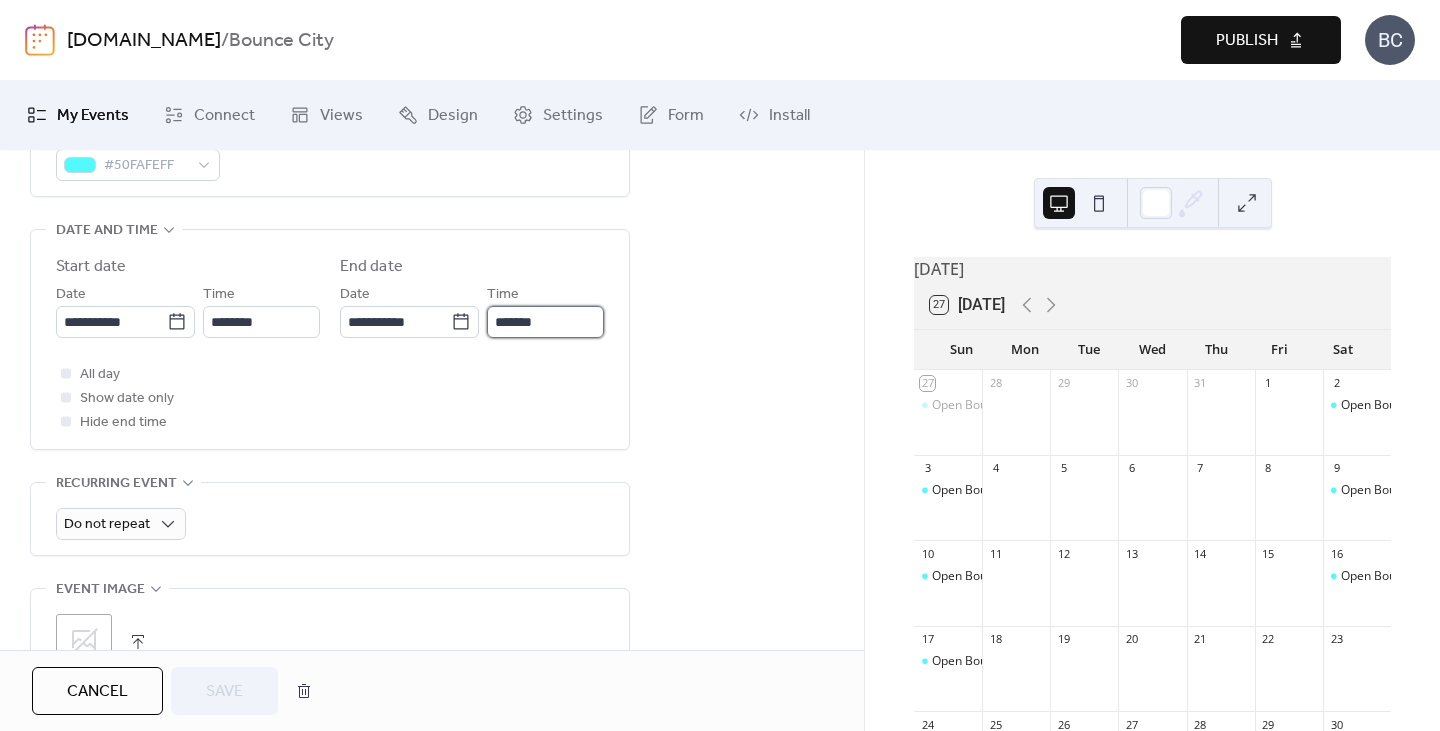 click on "*******" at bounding box center (545, 322) 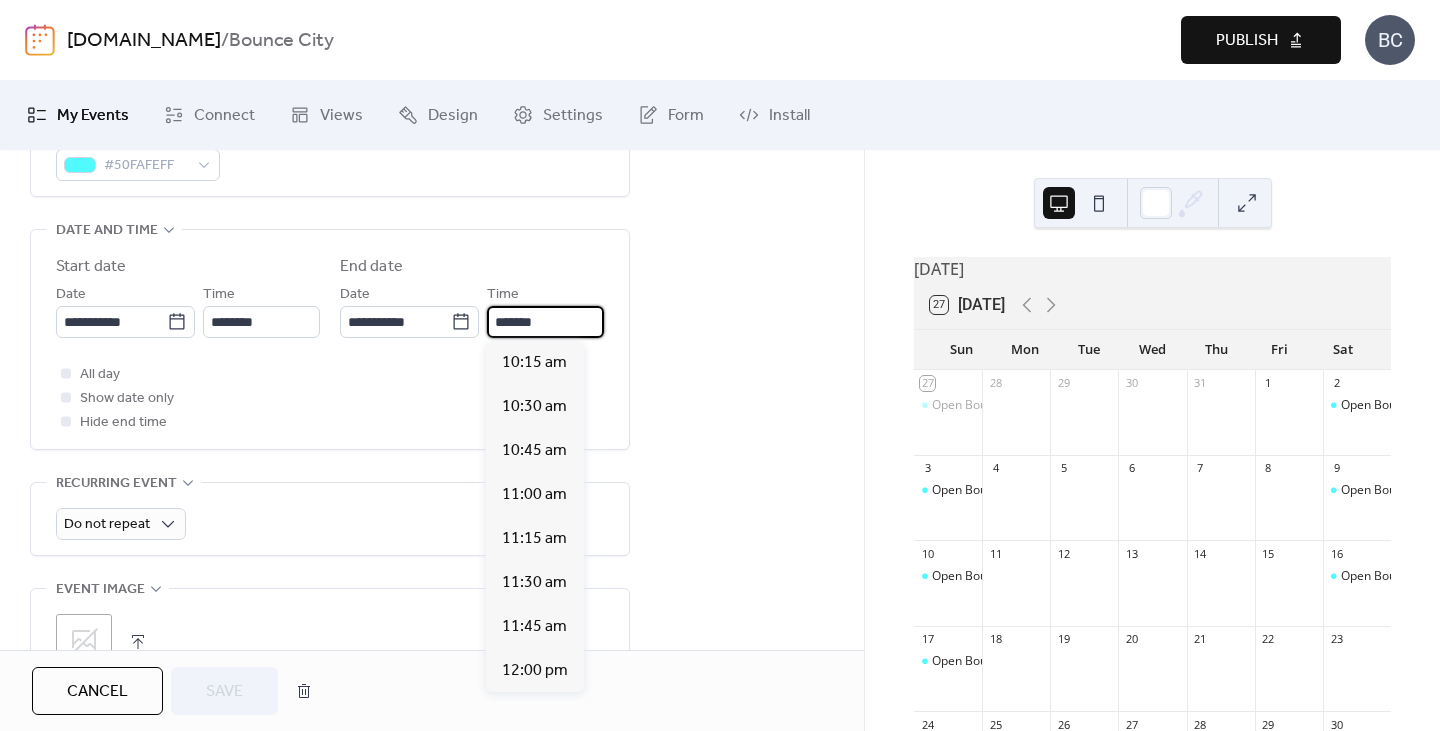 scroll, scrollTop: 484, scrollLeft: 0, axis: vertical 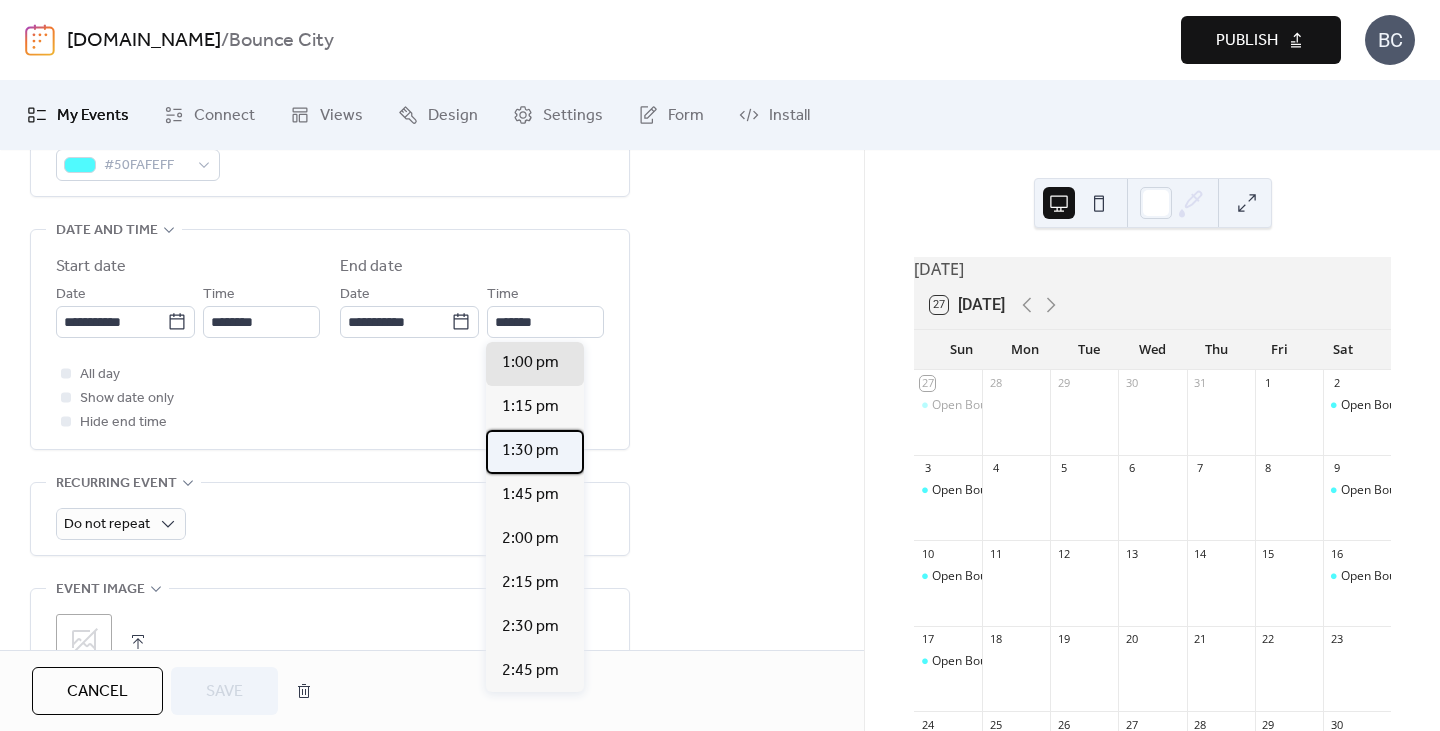 click on "1:30 pm" at bounding box center [530, 451] 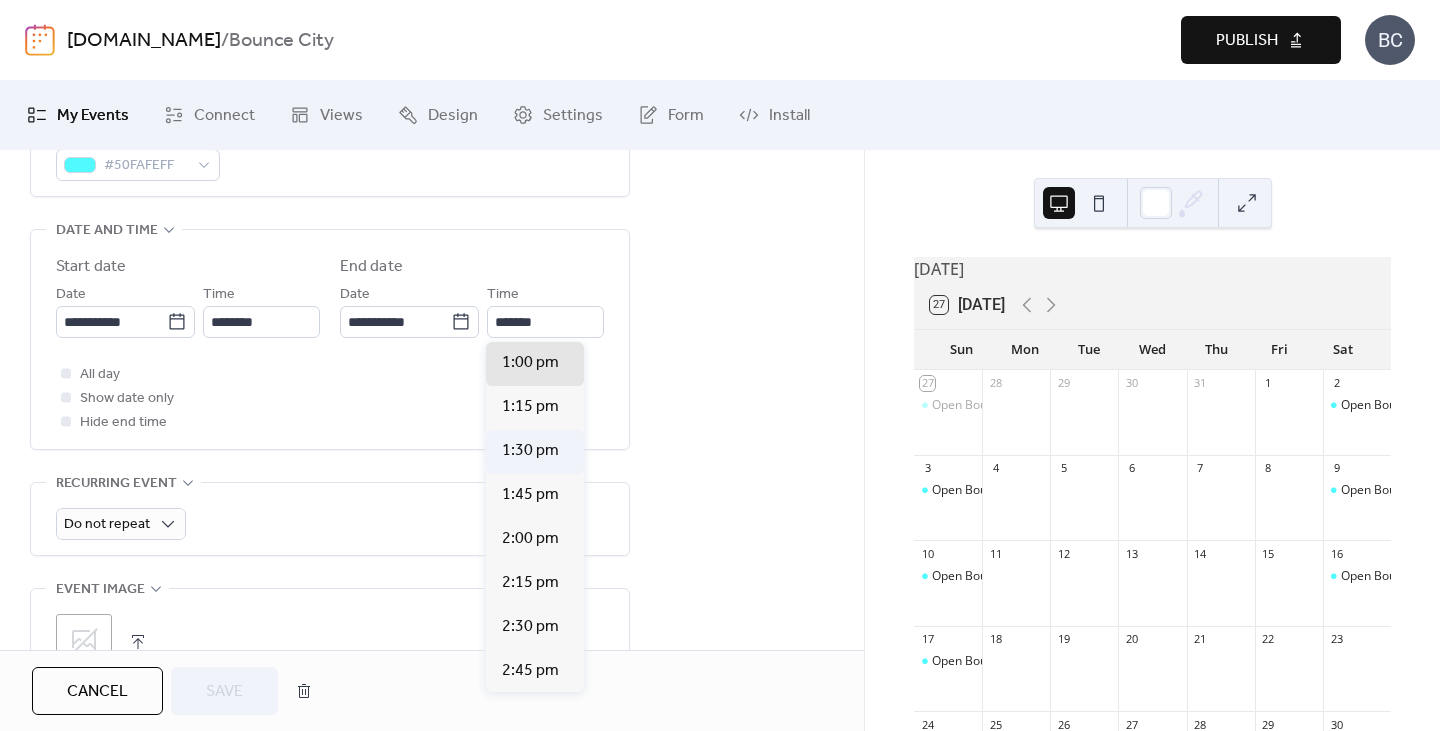 type on "*******" 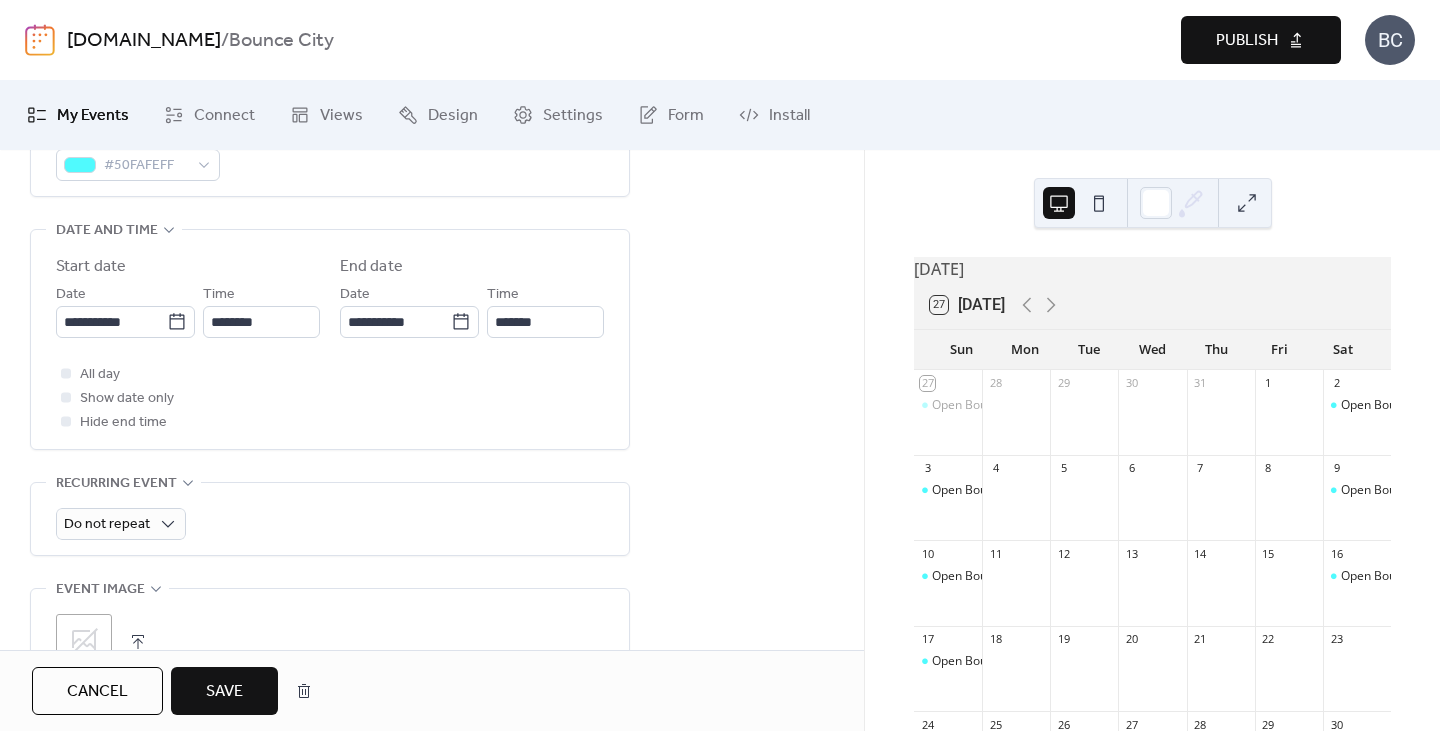 click on "Save" at bounding box center [224, 691] 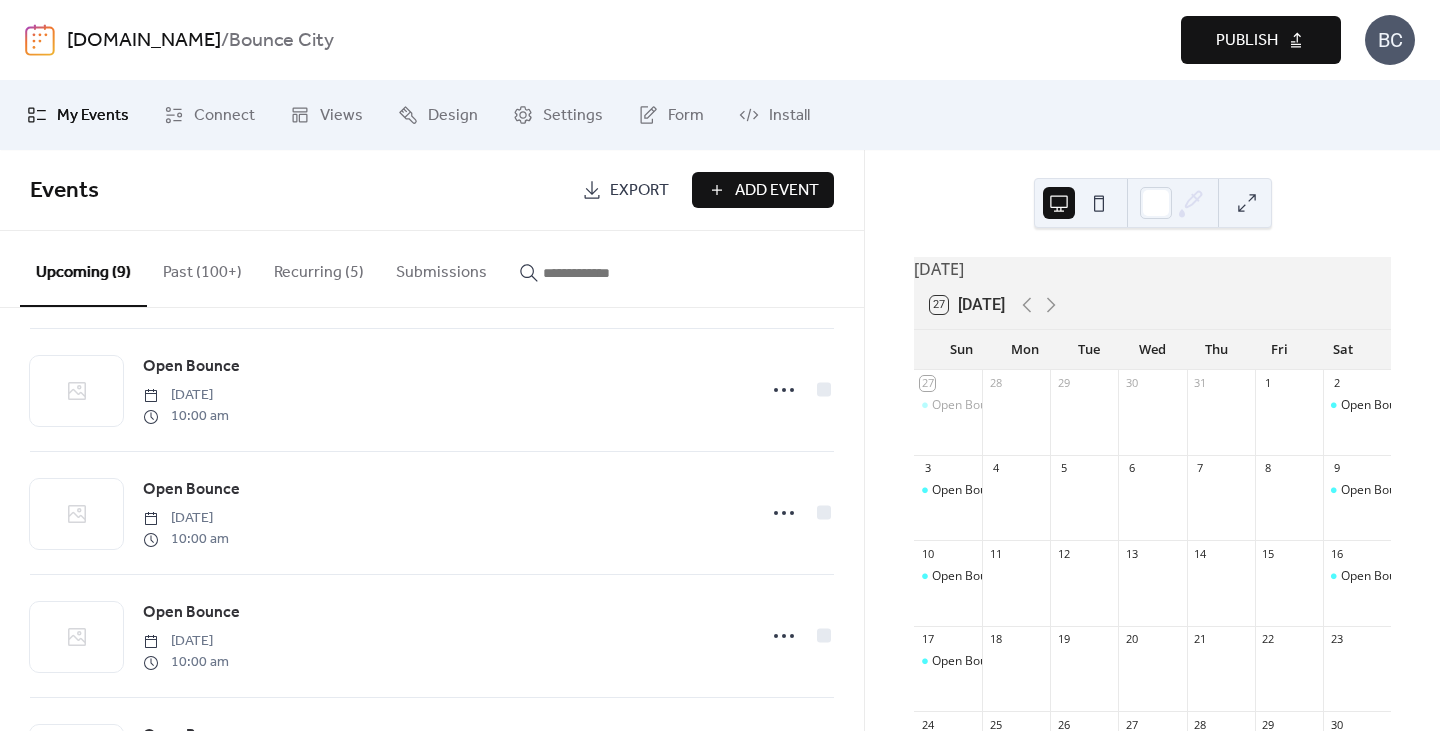 scroll, scrollTop: 664, scrollLeft: 0, axis: vertical 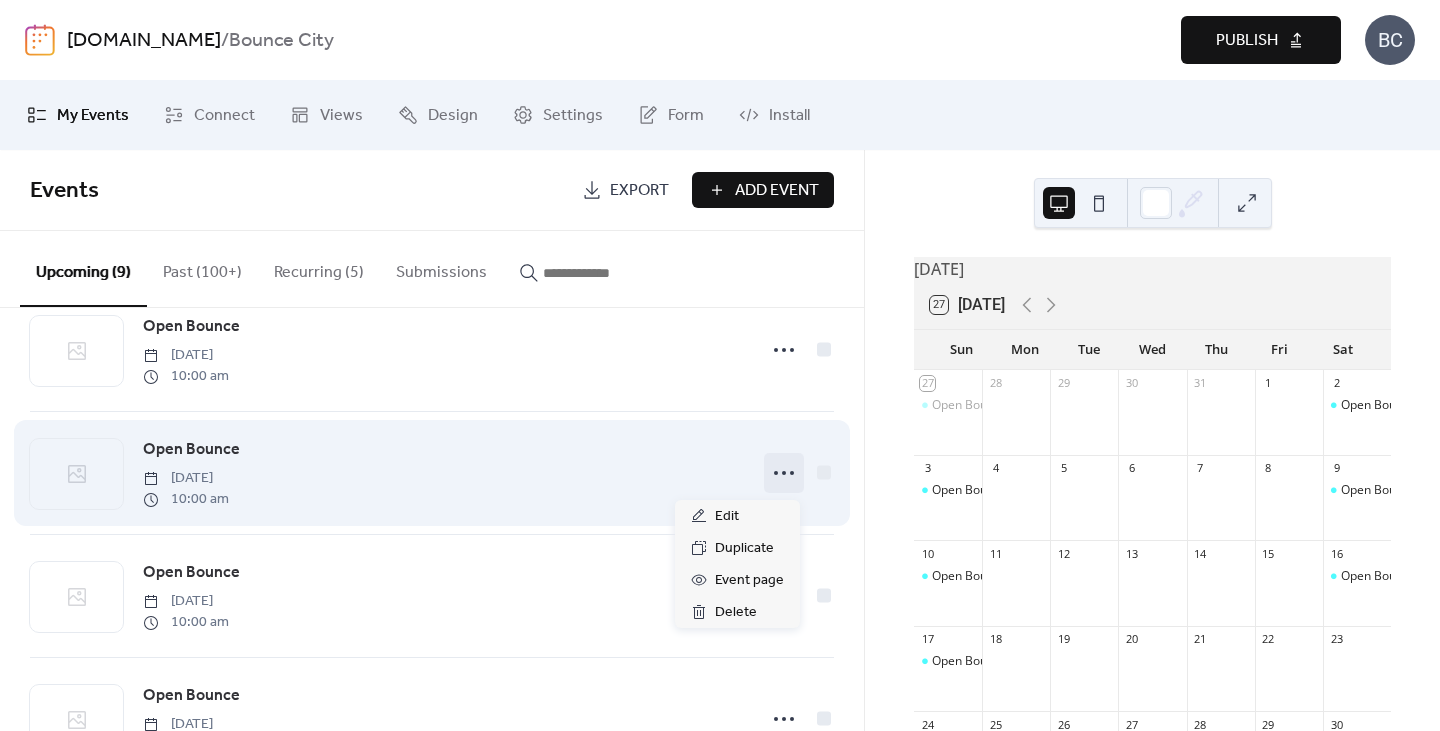 click 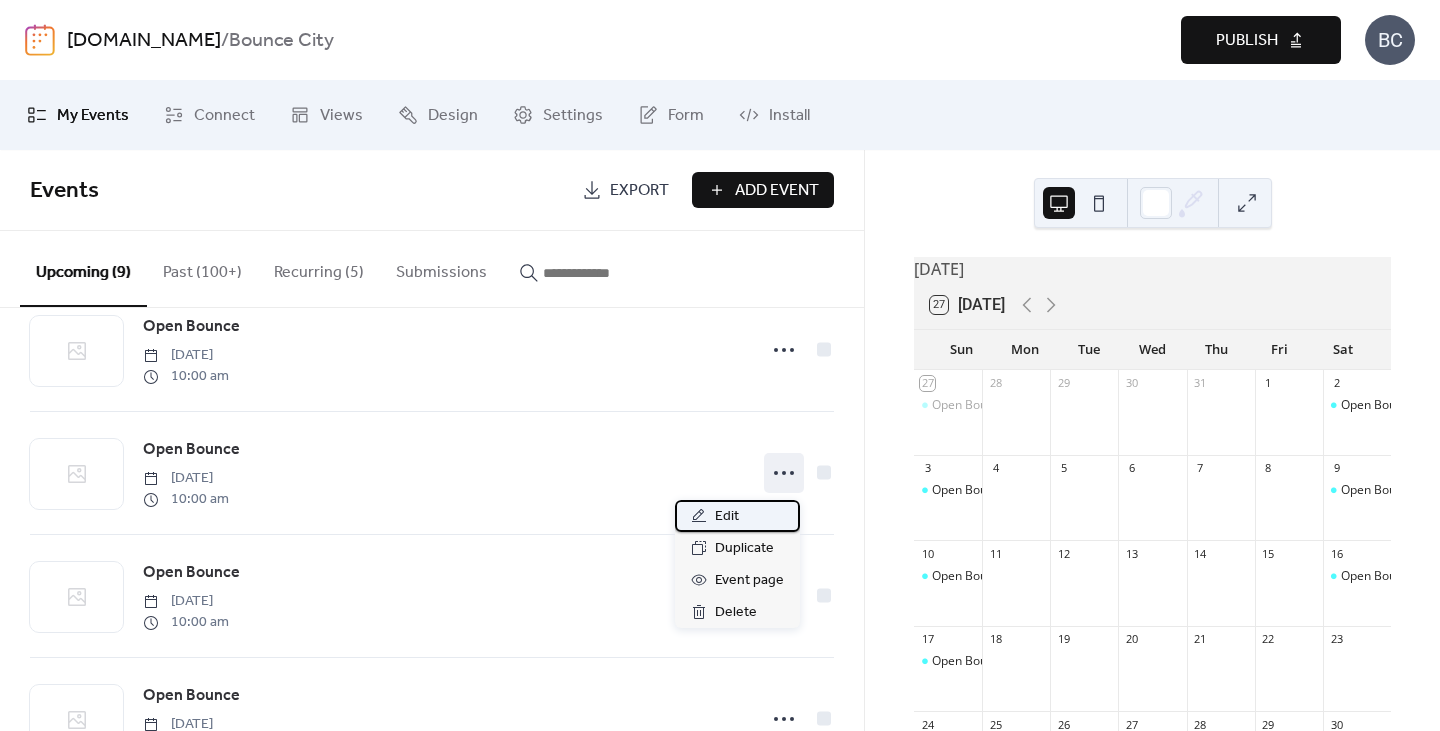 click on "Edit" at bounding box center [737, 516] 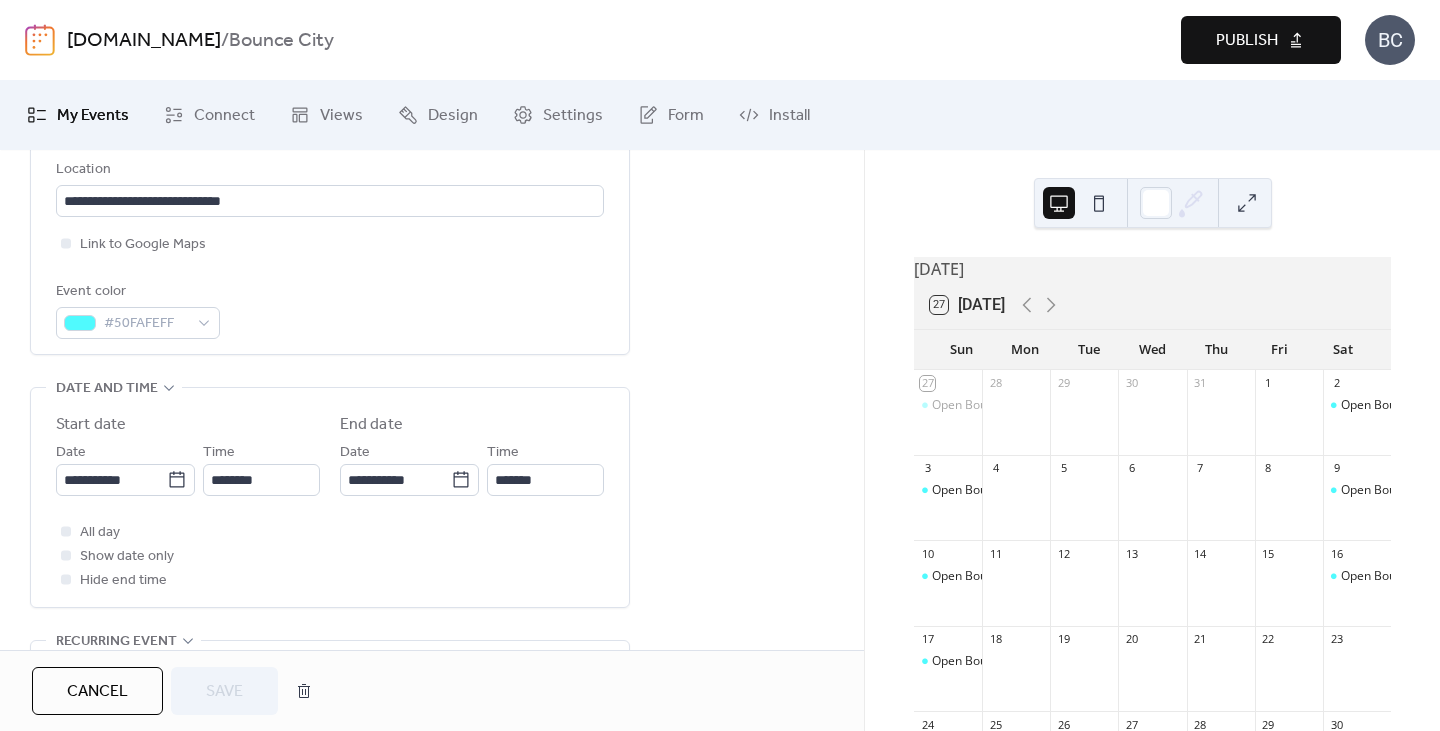 scroll, scrollTop: 485, scrollLeft: 0, axis: vertical 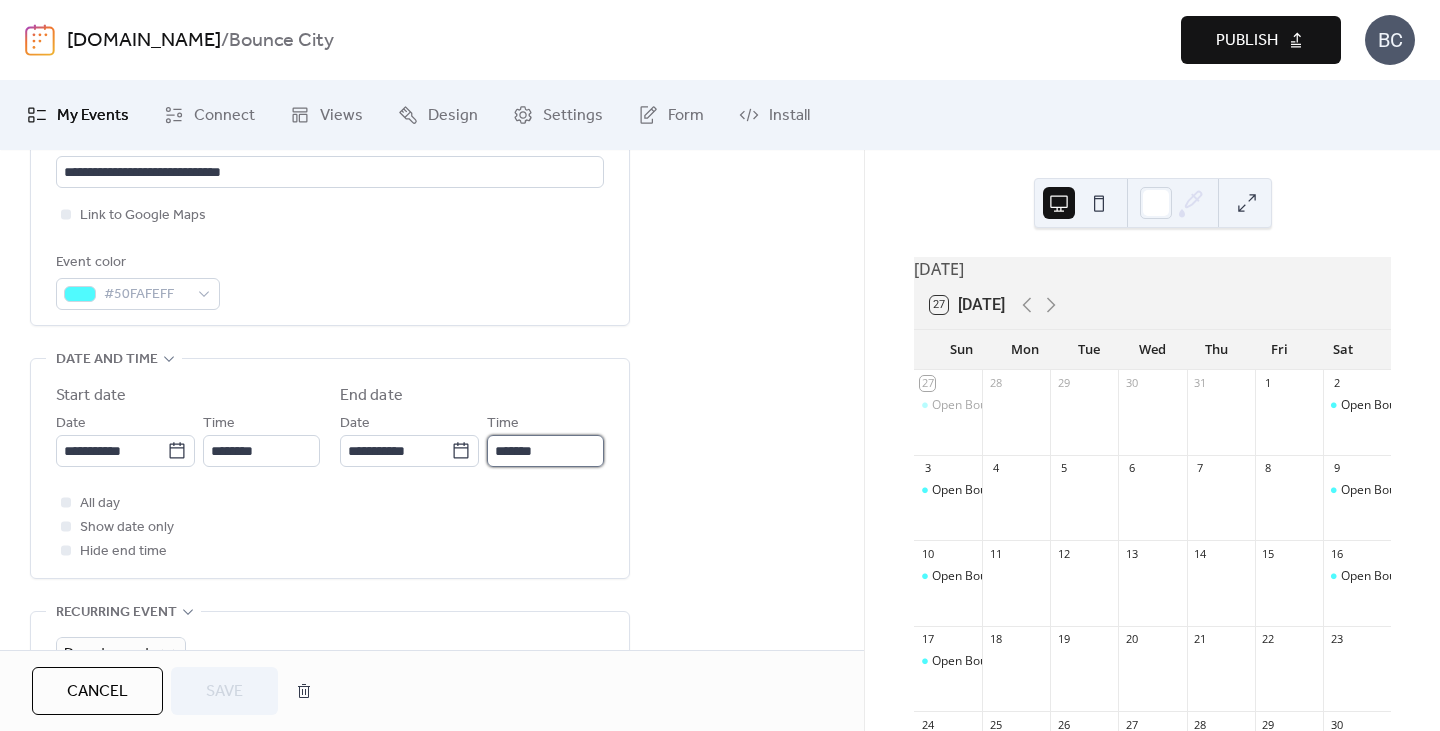 click on "*******" at bounding box center [545, 451] 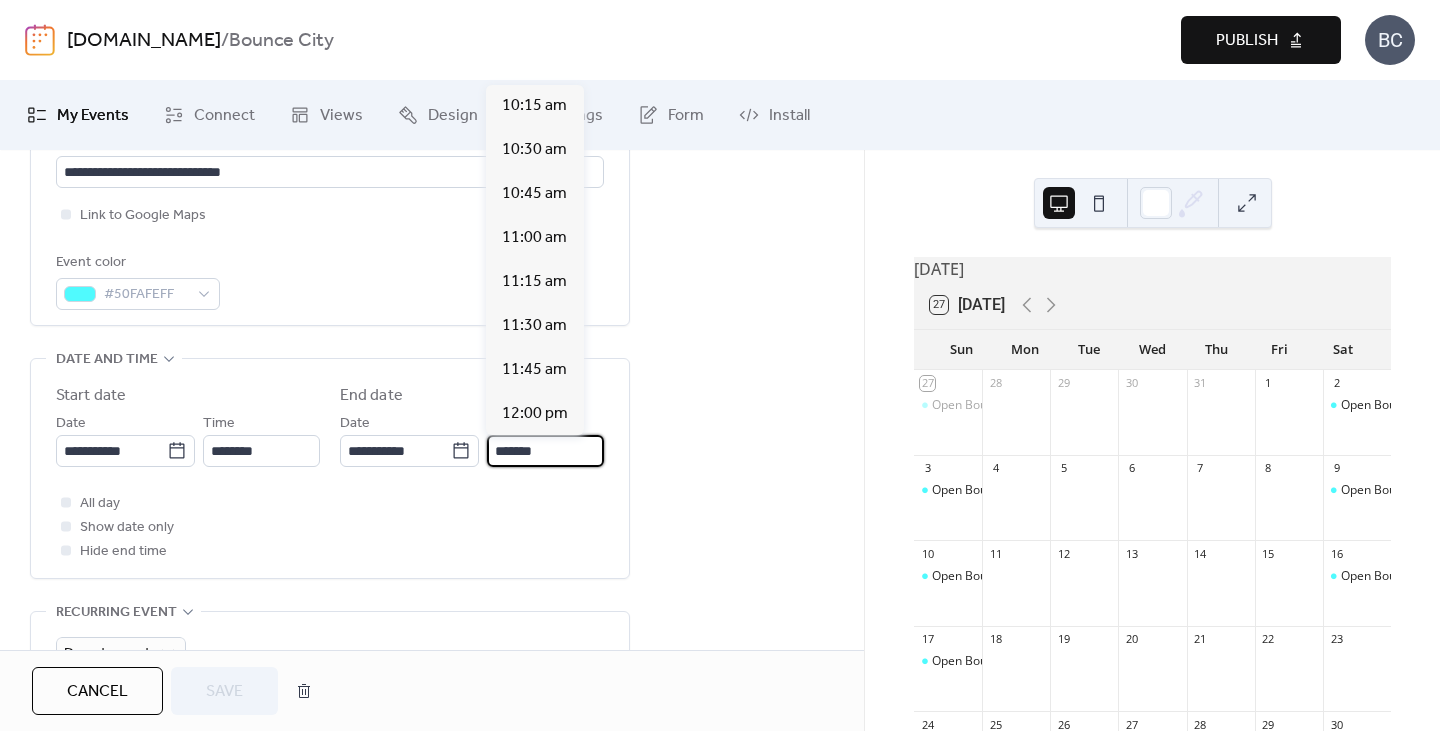 scroll, scrollTop: 484, scrollLeft: 0, axis: vertical 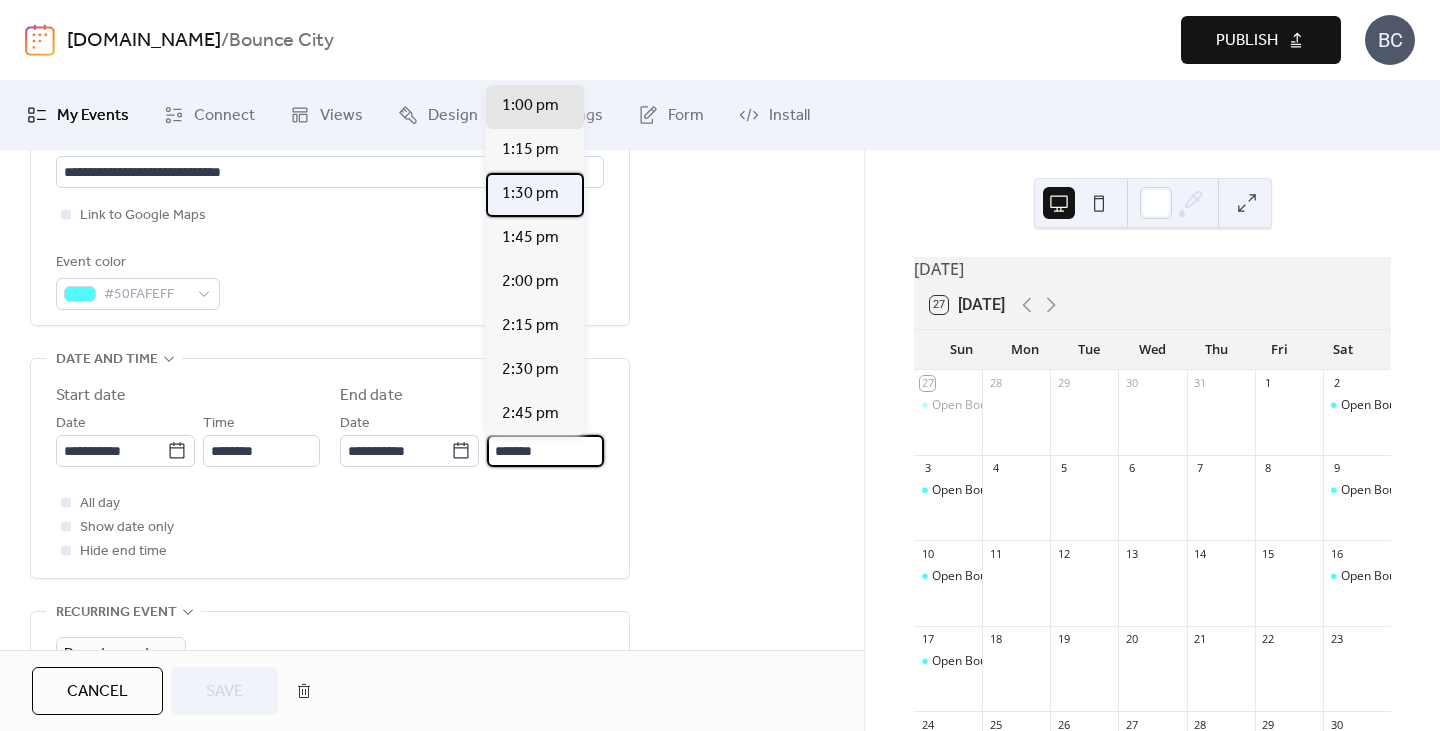 click on "1:30 pm" at bounding box center [530, 194] 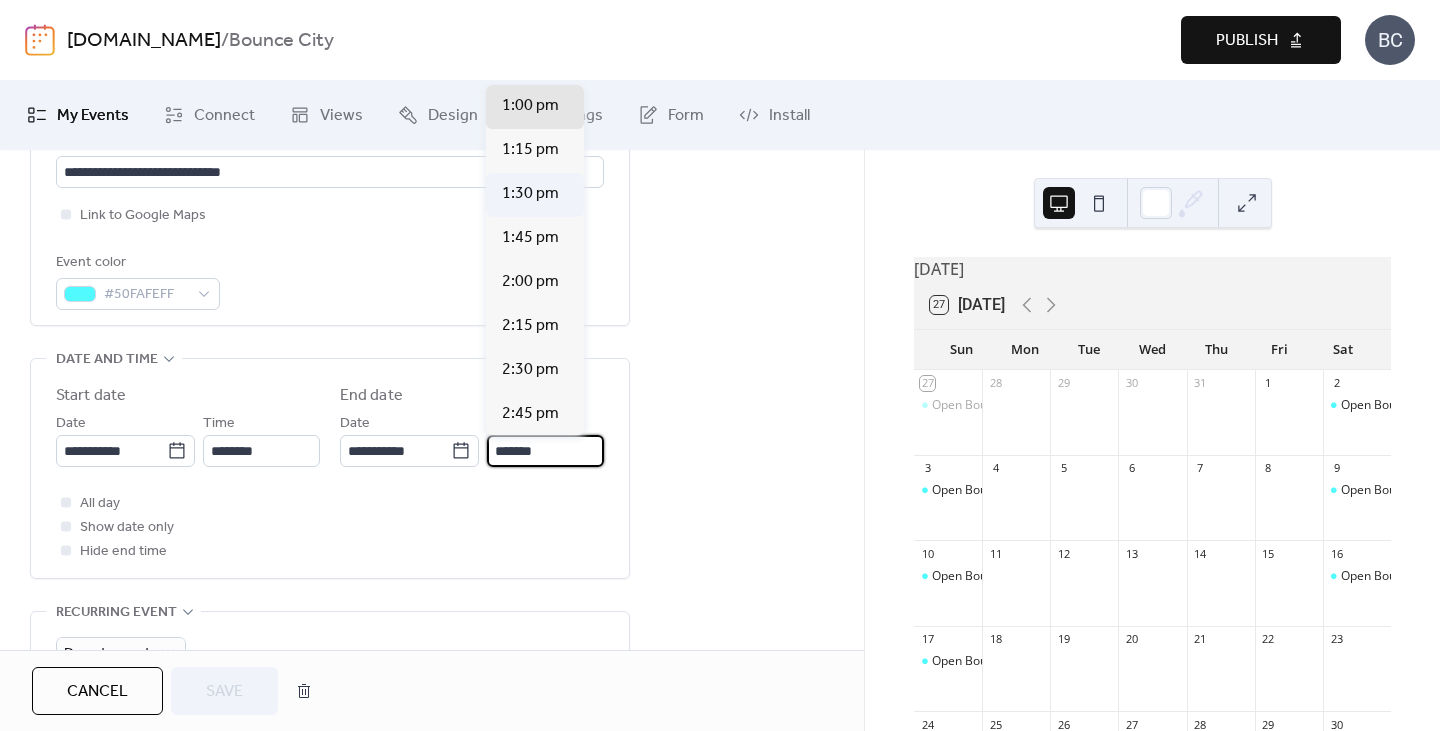 type on "*******" 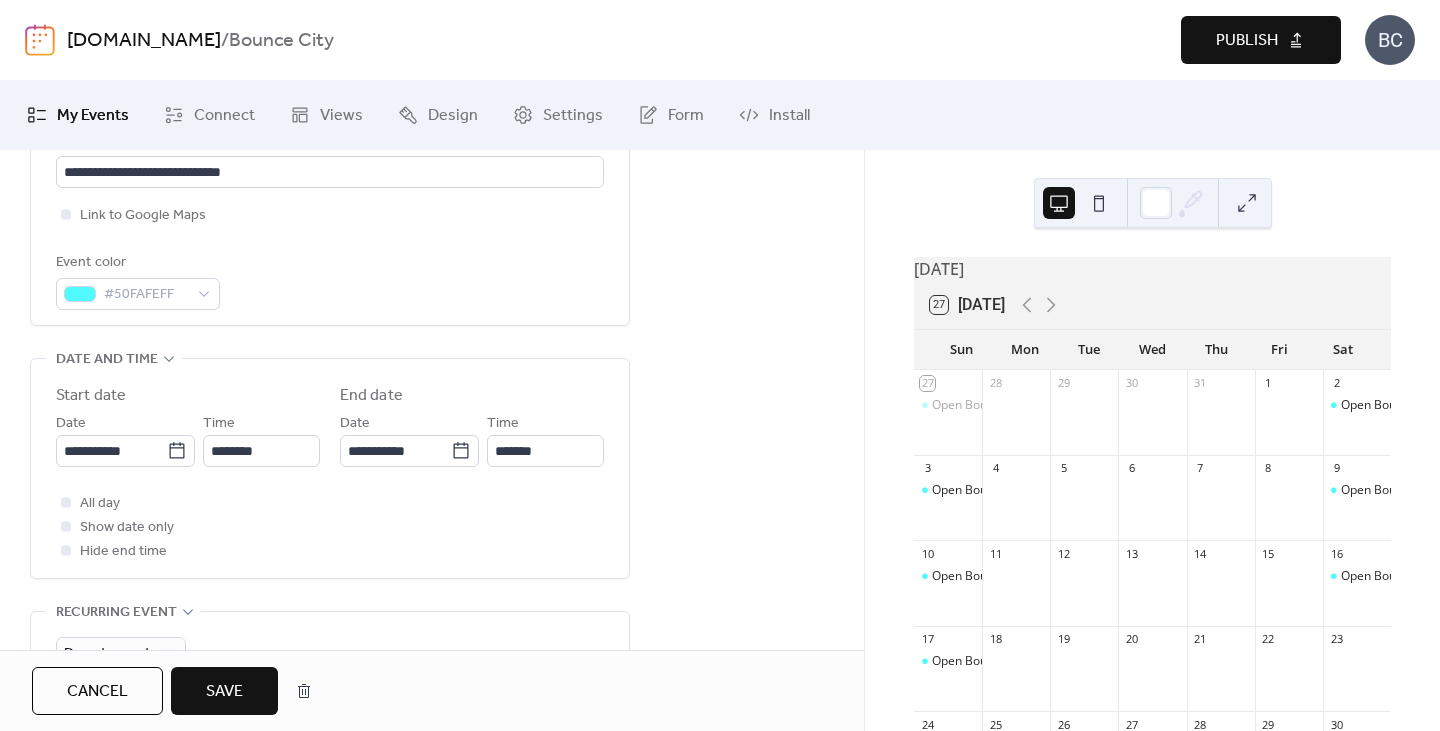 click on "Save" at bounding box center [224, 691] 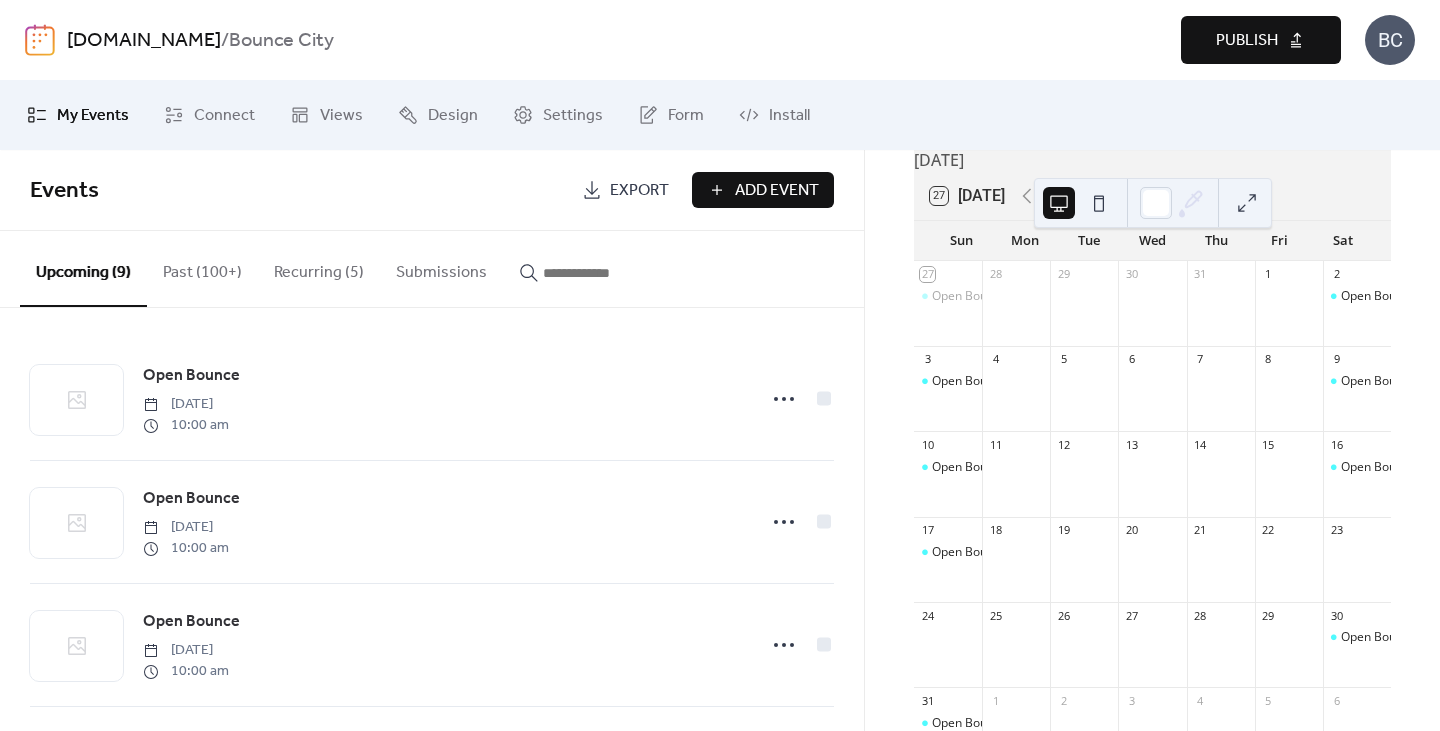 scroll, scrollTop: 164, scrollLeft: 0, axis: vertical 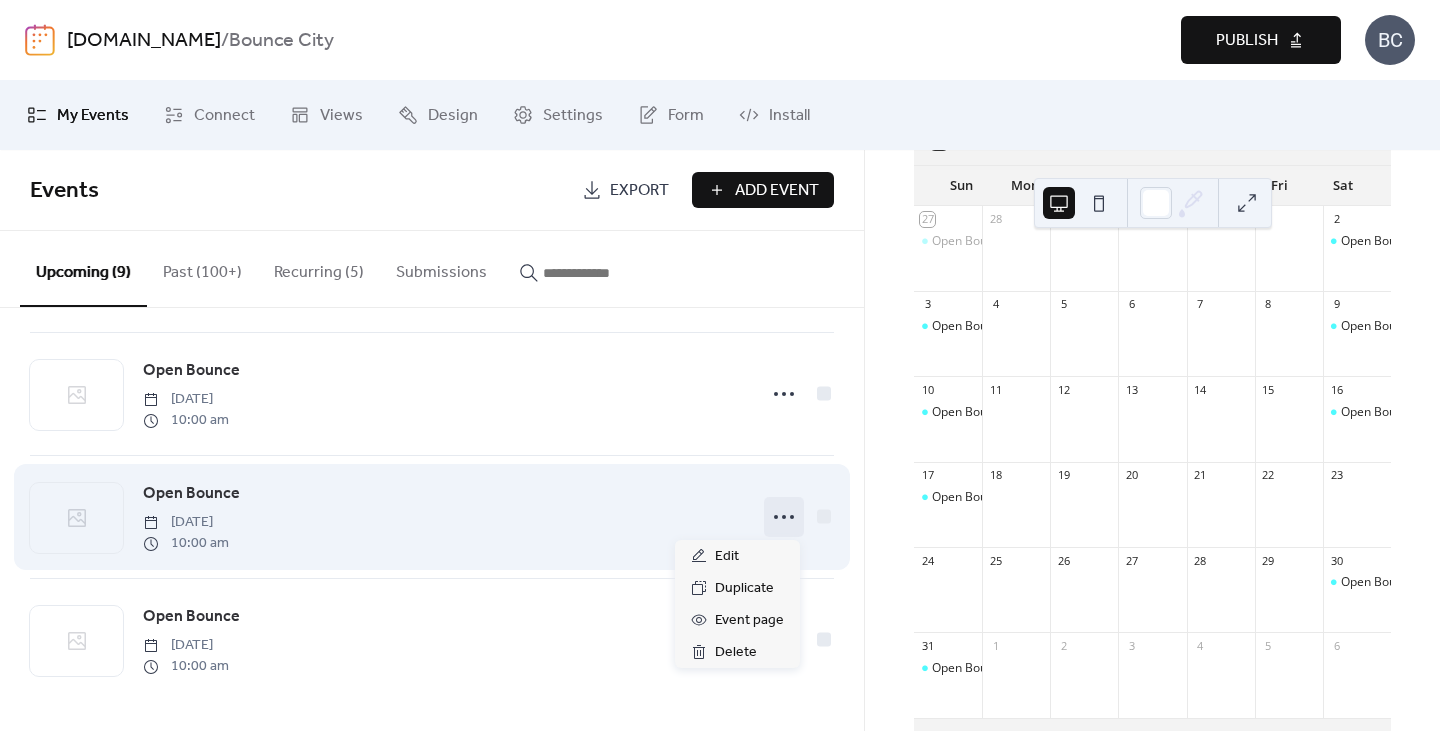 click 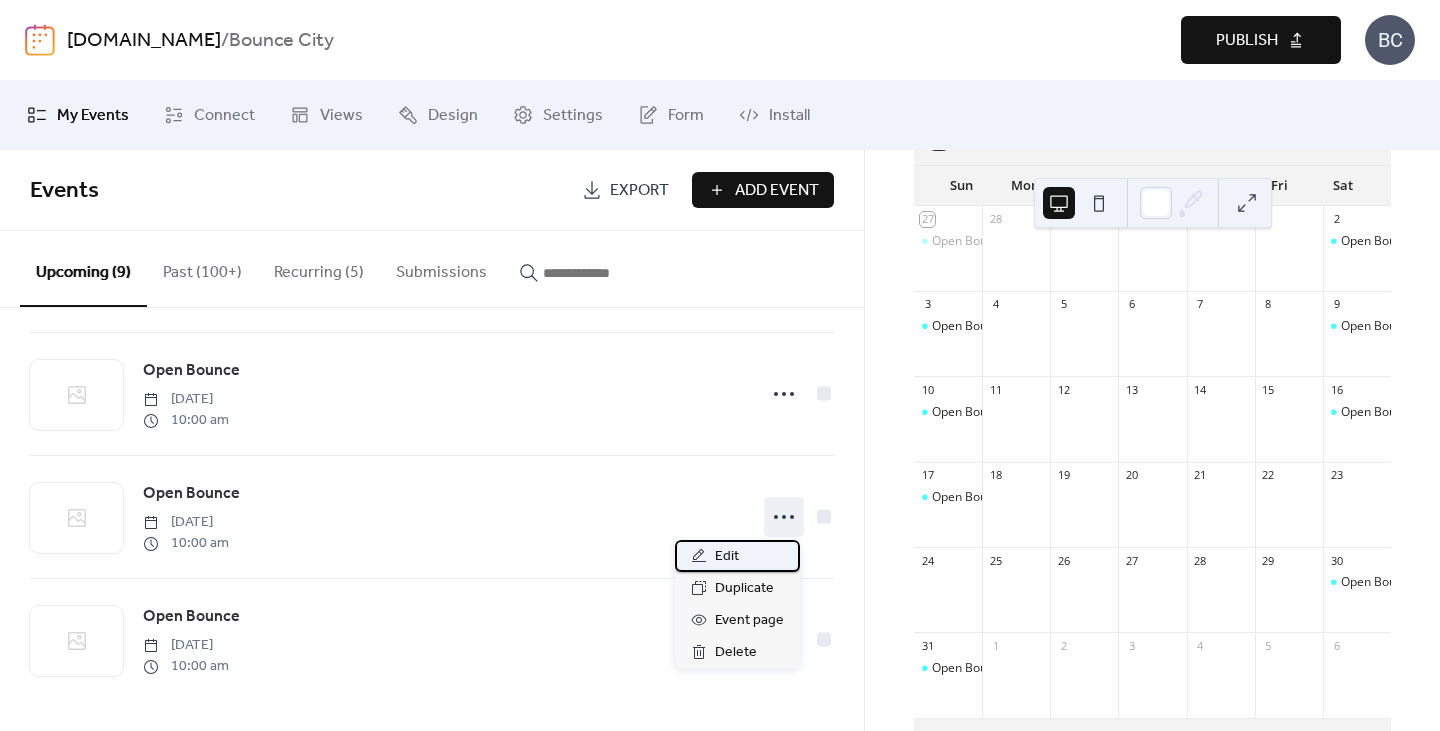 click on "Edit" at bounding box center [727, 557] 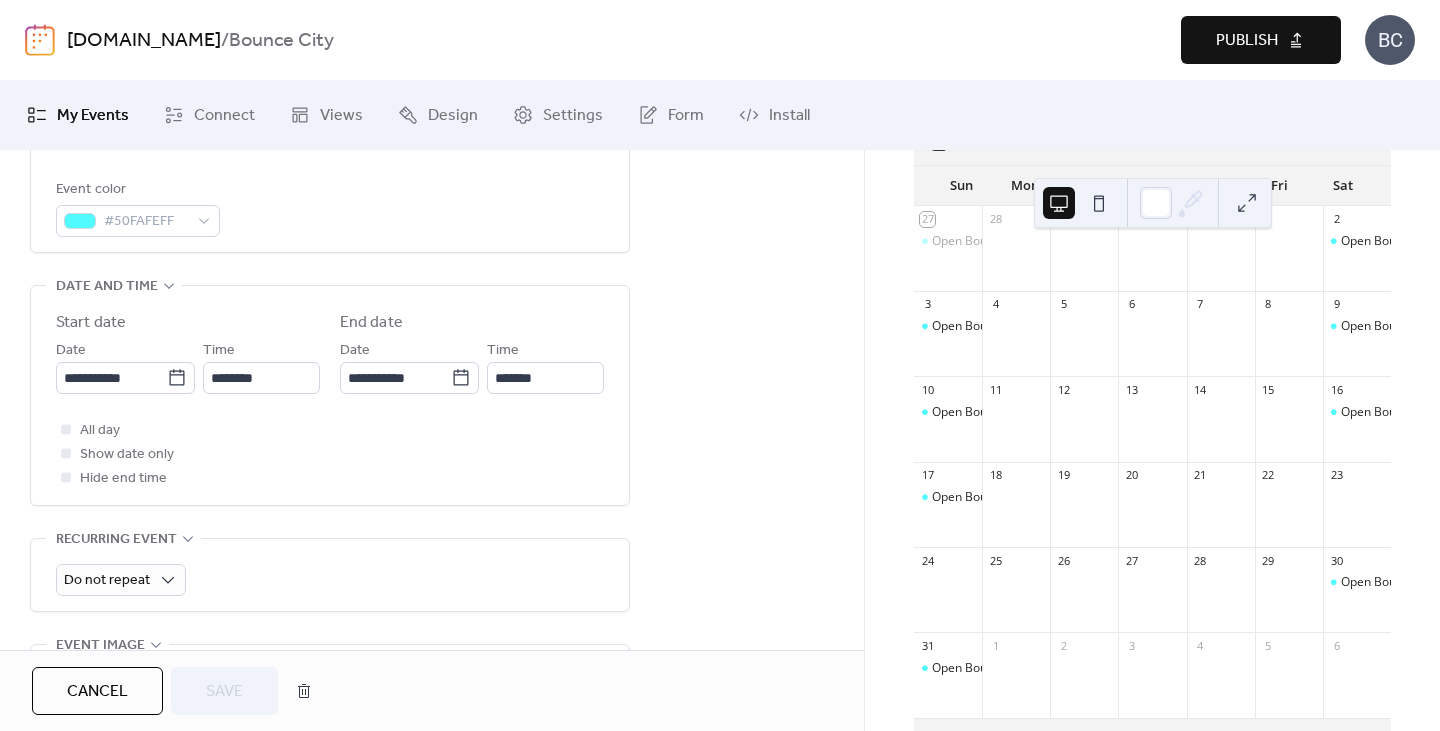 scroll, scrollTop: 572, scrollLeft: 0, axis: vertical 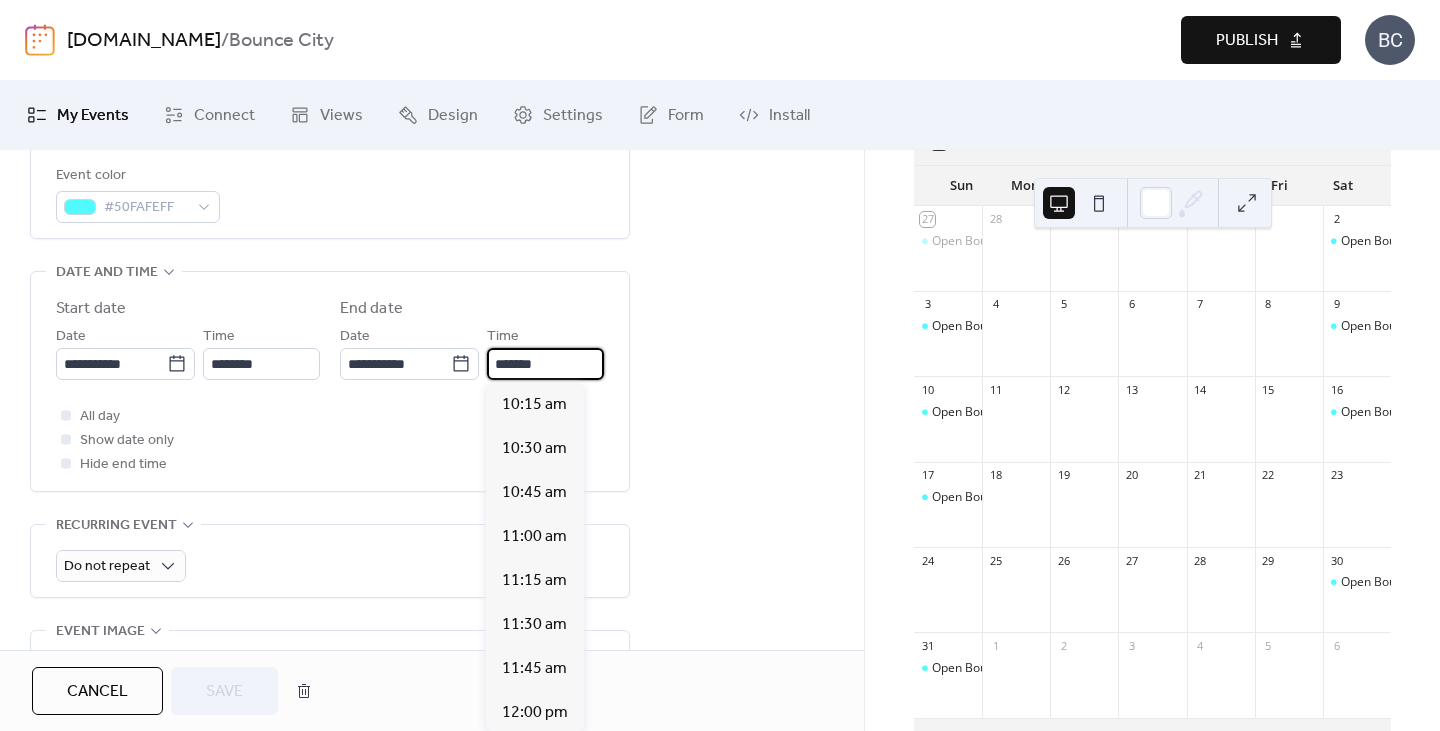 click on "*******" at bounding box center (545, 364) 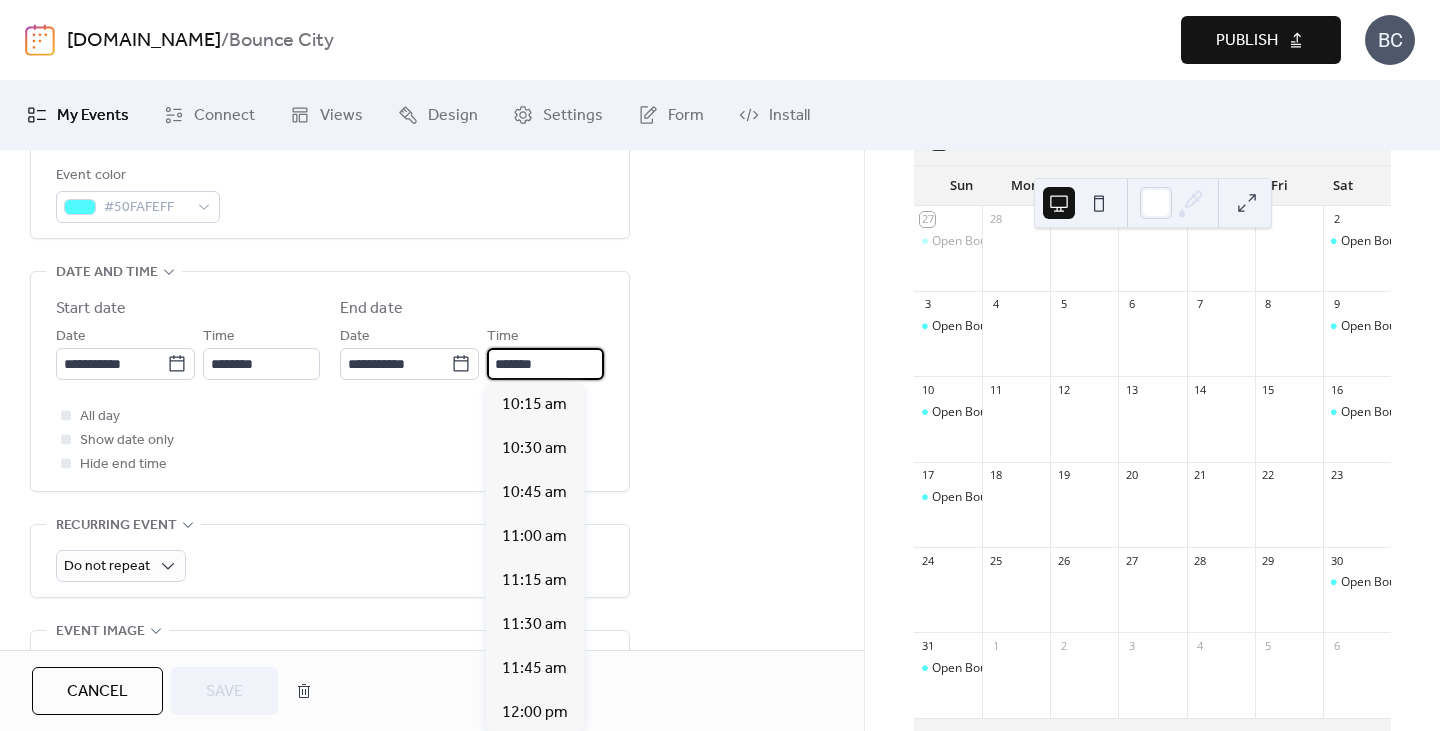 scroll, scrollTop: 484, scrollLeft: 0, axis: vertical 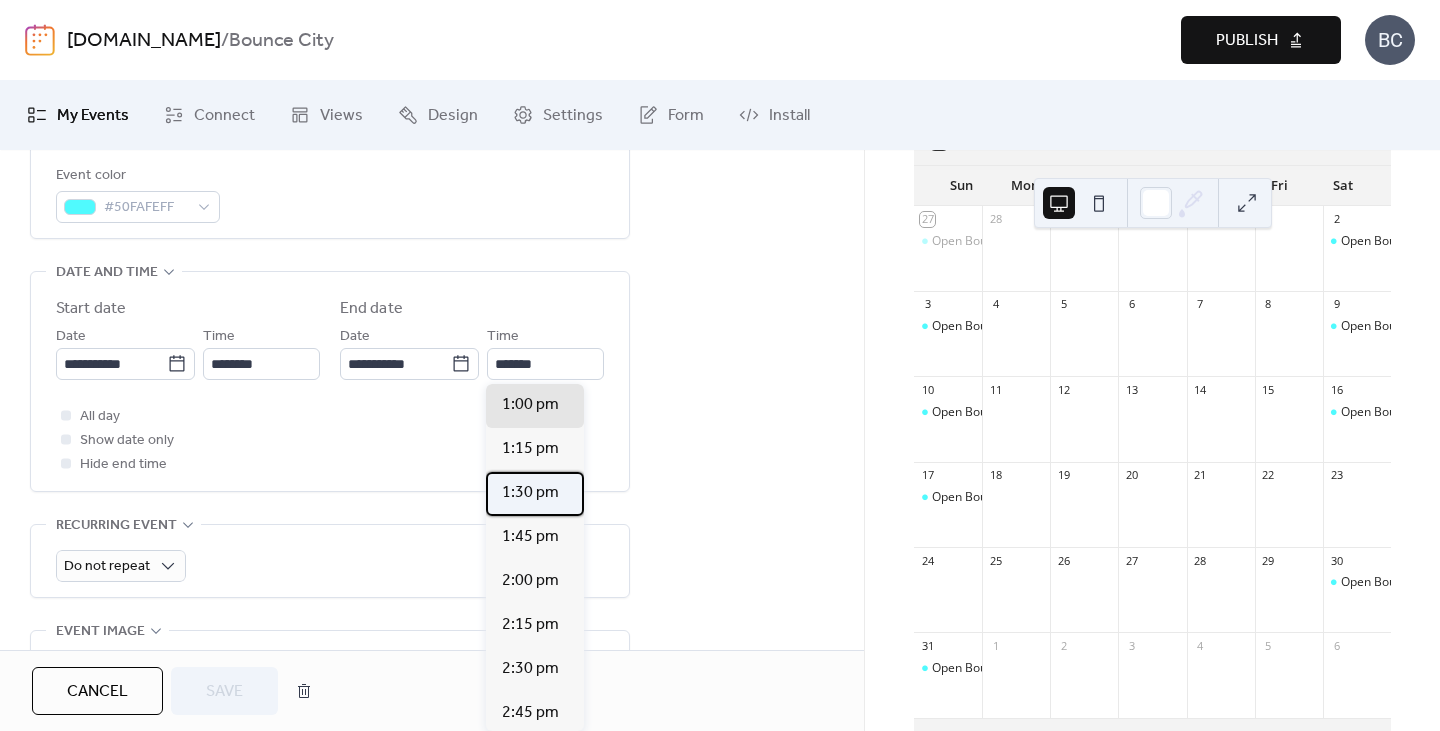 click on "1:30 pm" at bounding box center (530, 493) 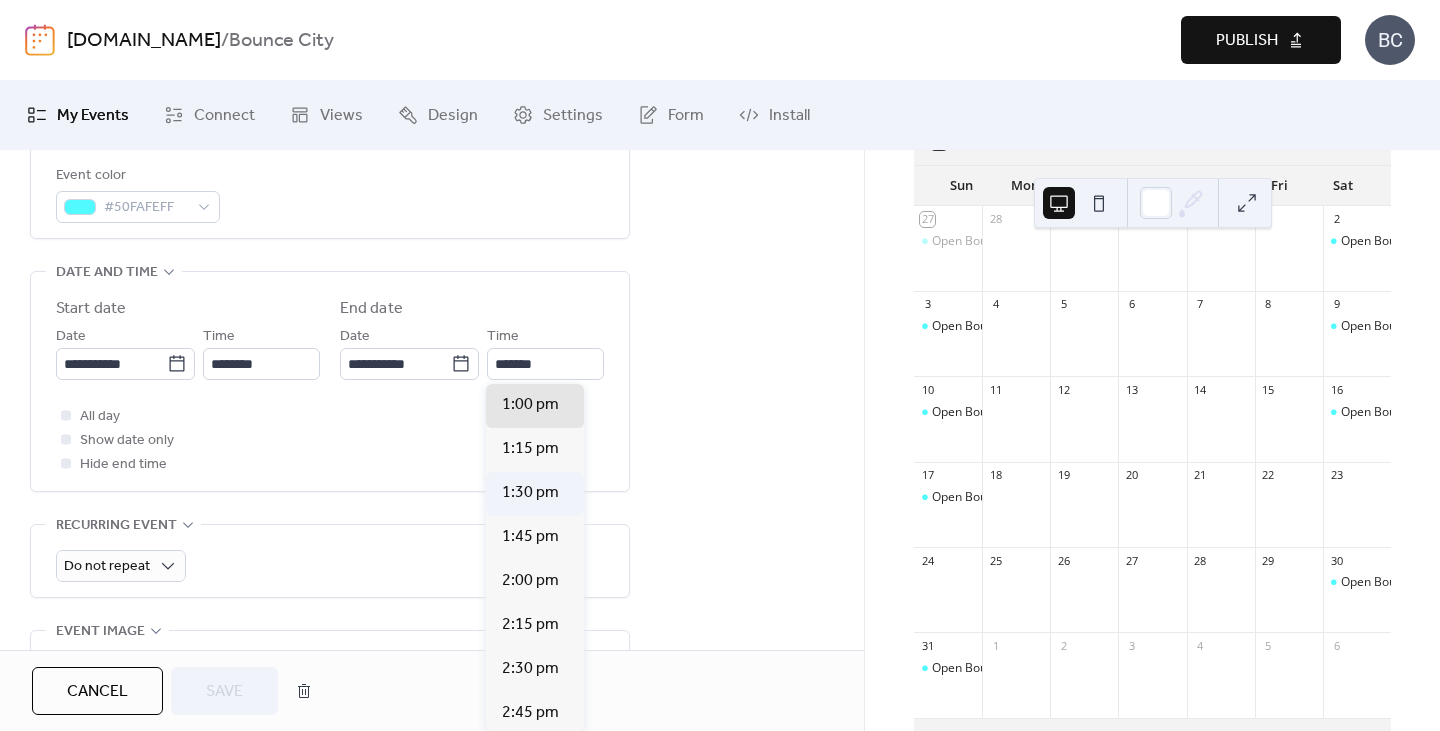 type on "*******" 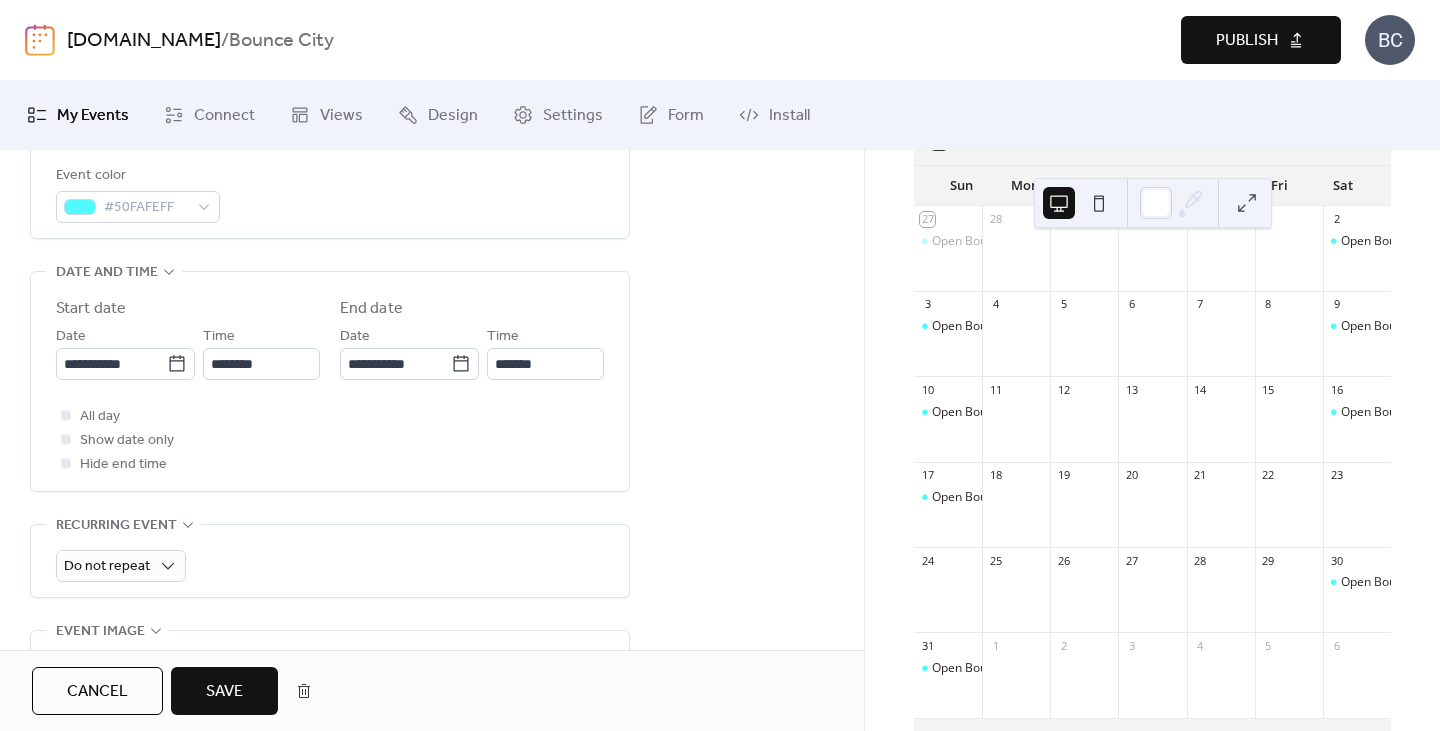 click on "Save" at bounding box center [224, 691] 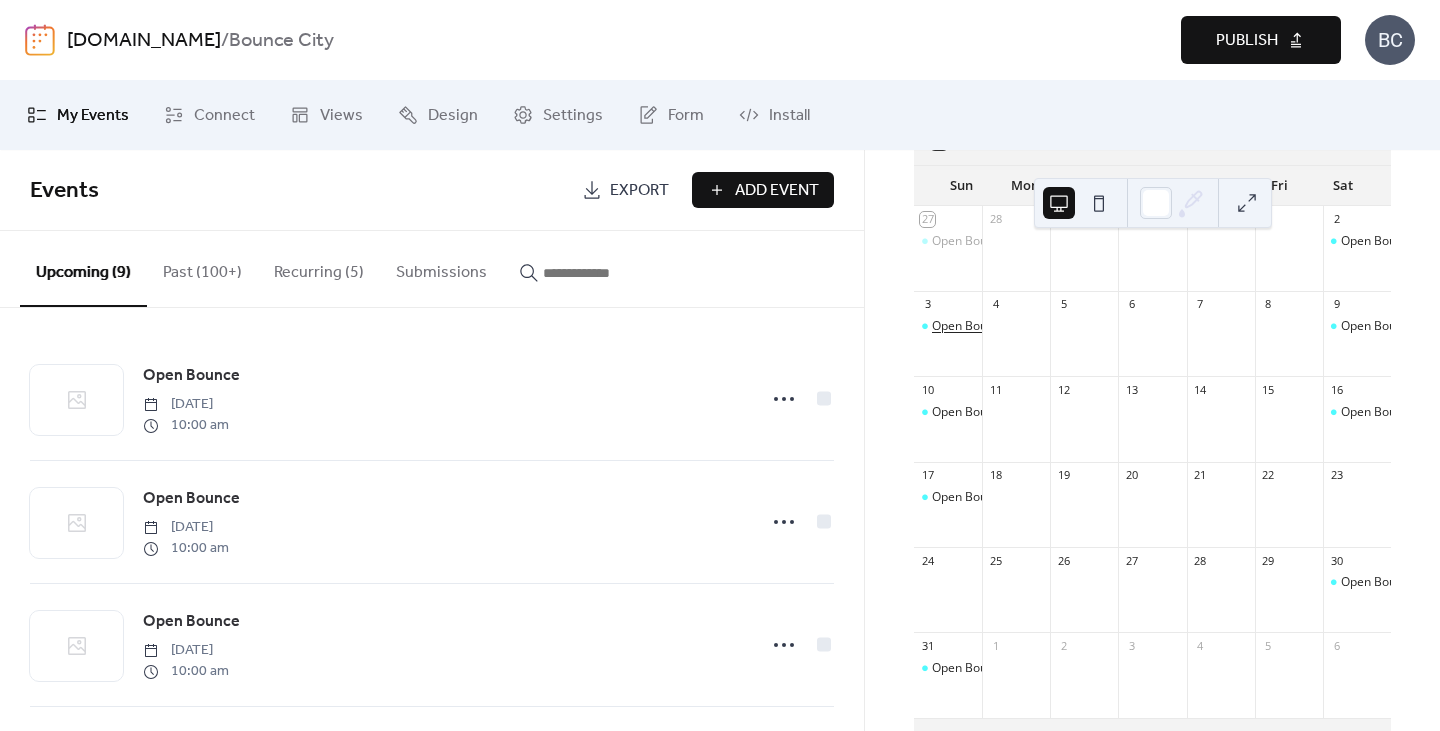click on "Open Bounce" at bounding box center (969, 326) 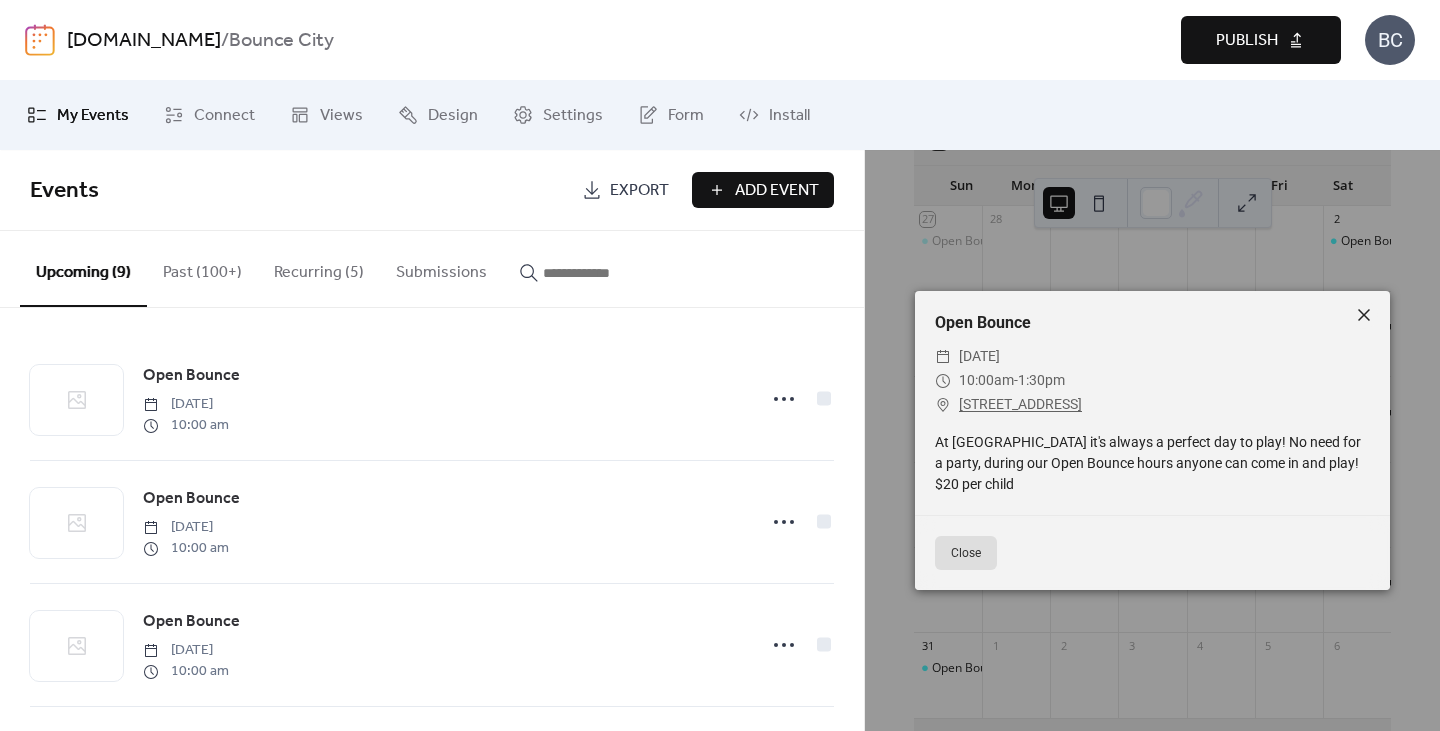 click 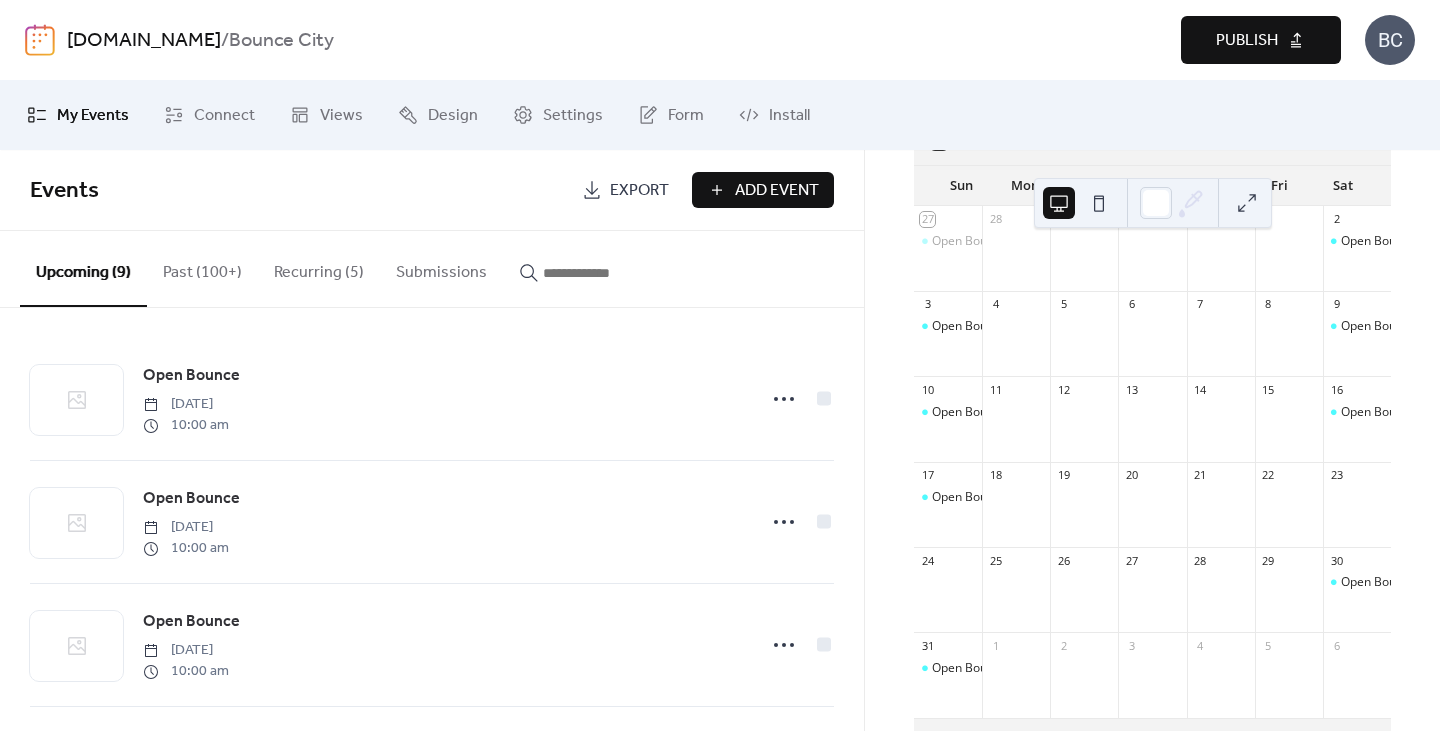 click on "Publish" at bounding box center [1247, 41] 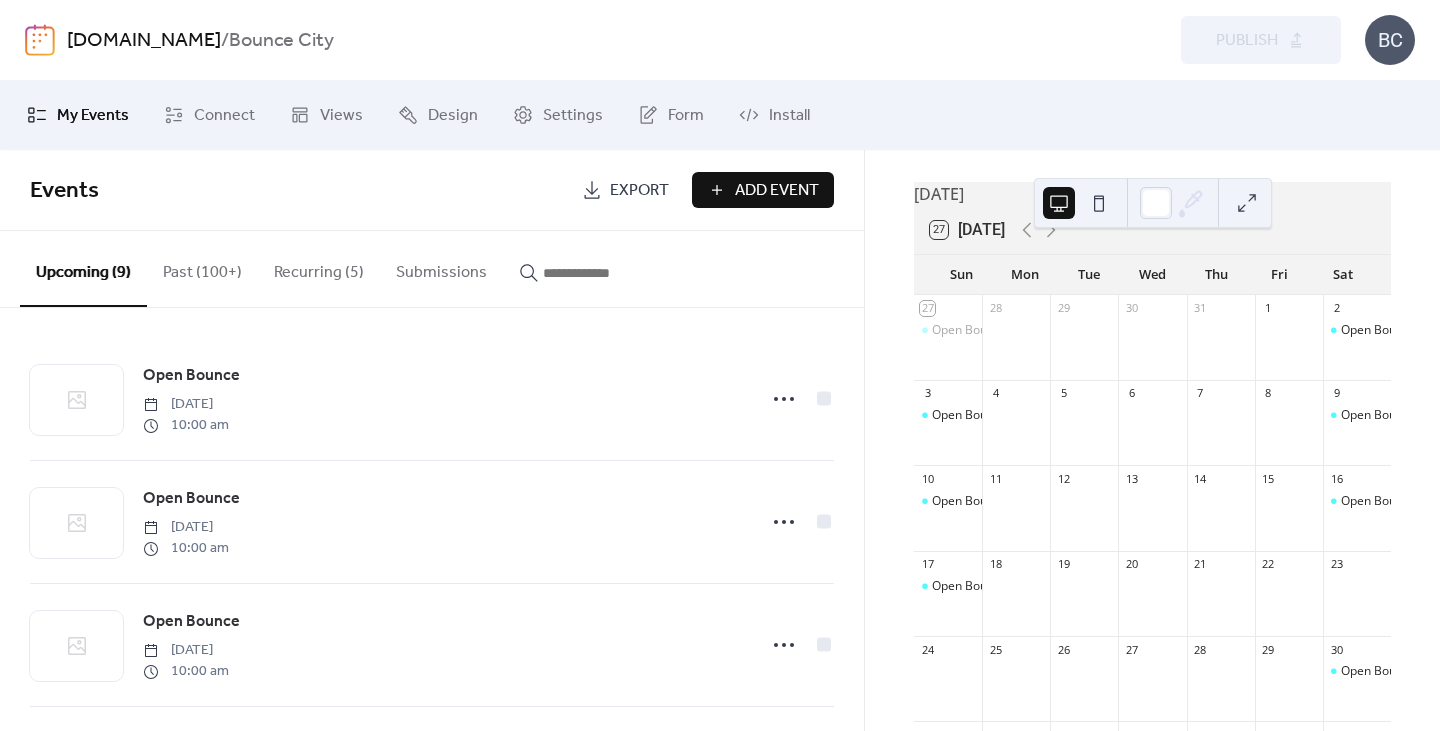 scroll, scrollTop: 0, scrollLeft: 0, axis: both 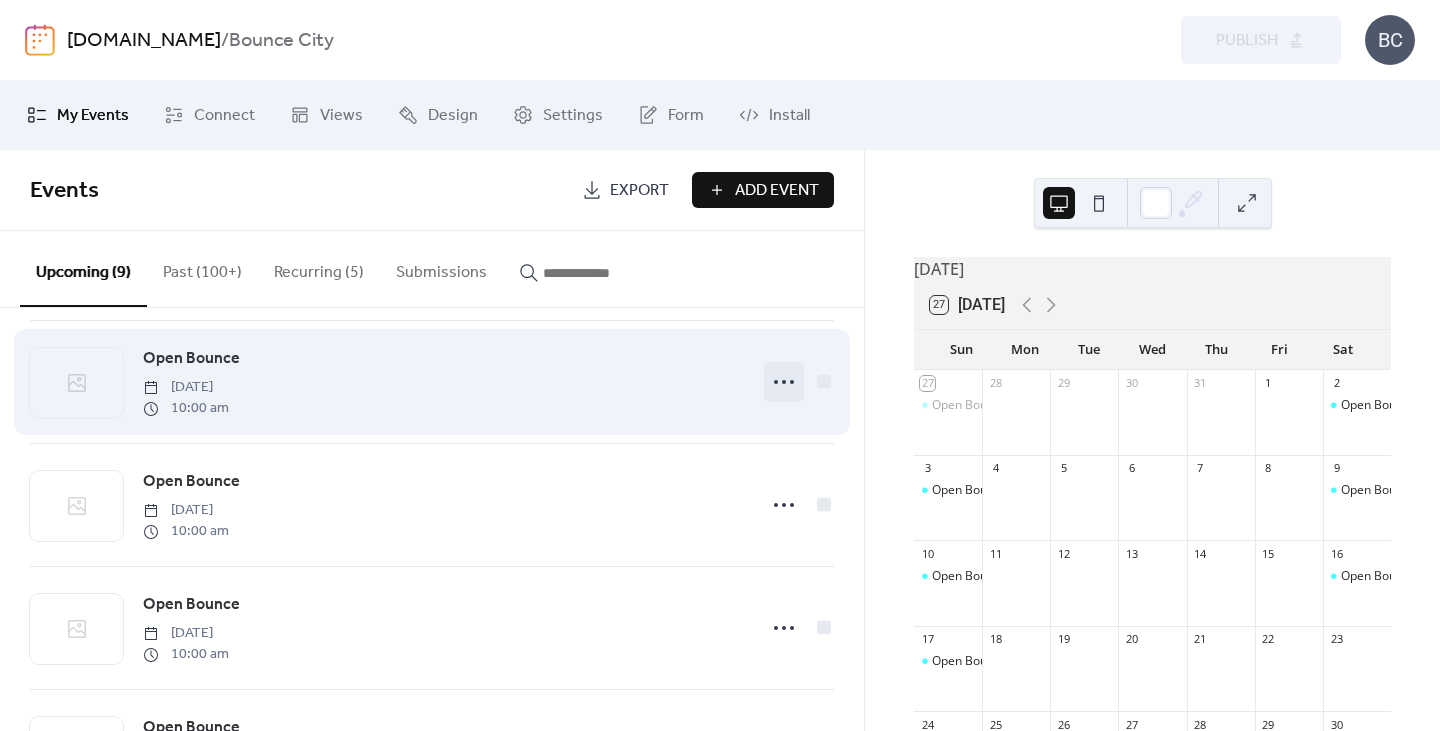 click 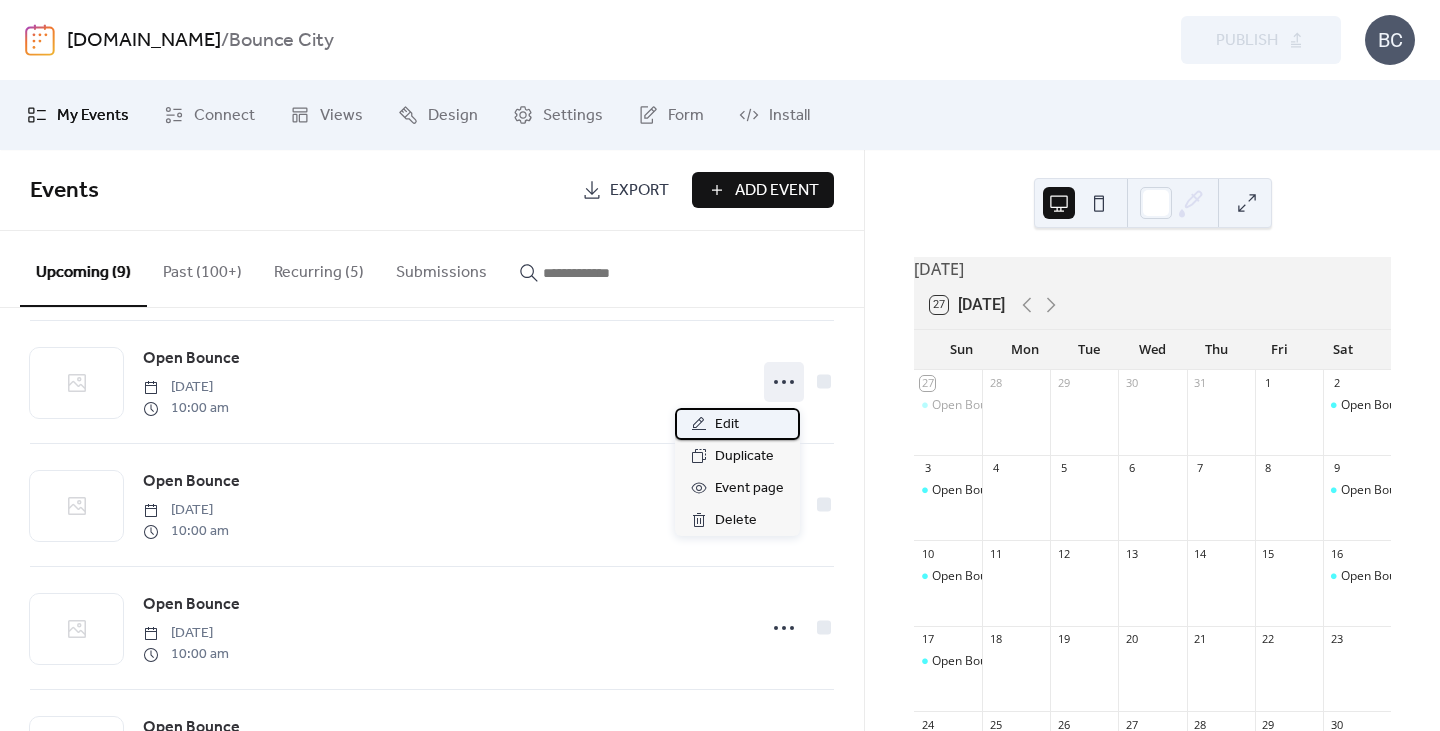 click on "Edit" at bounding box center [737, 424] 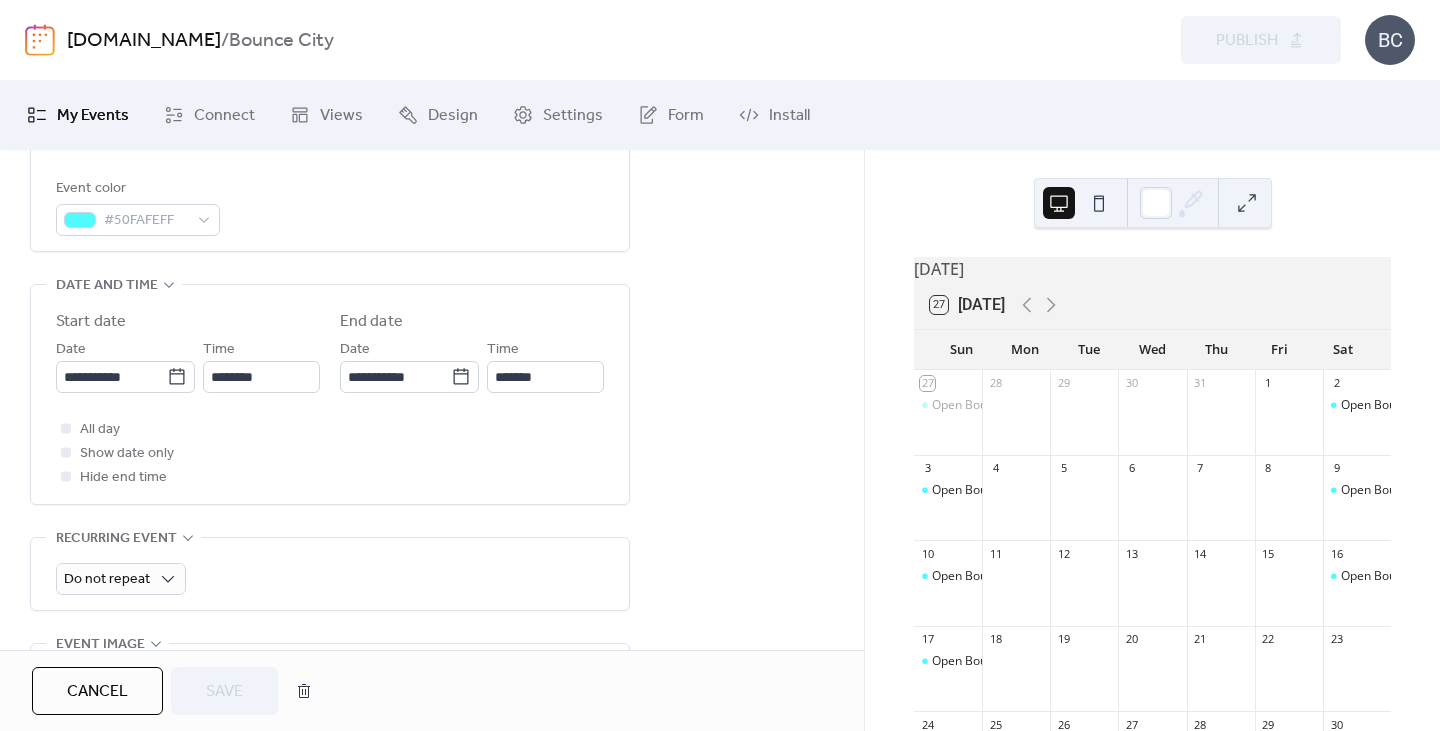 scroll, scrollTop: 562, scrollLeft: 0, axis: vertical 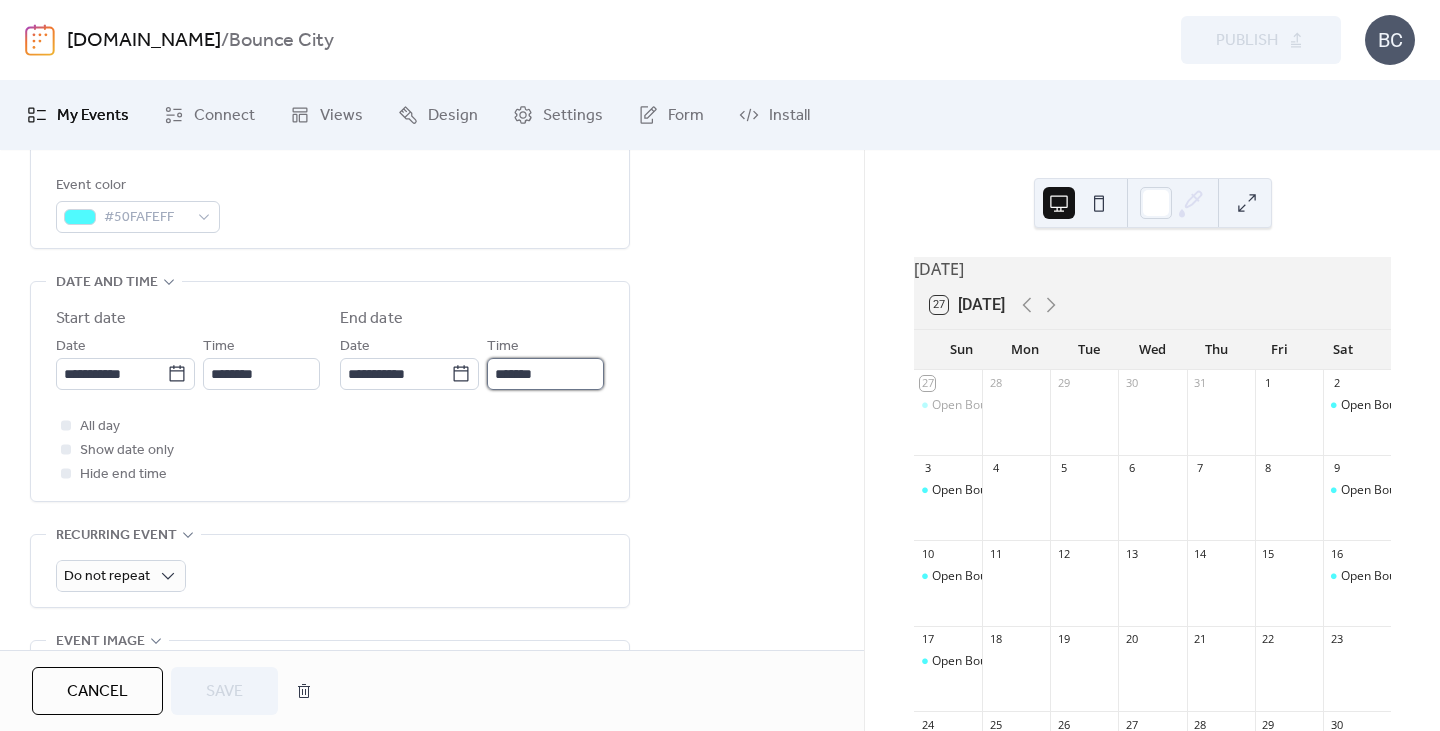 click on "*******" at bounding box center (545, 374) 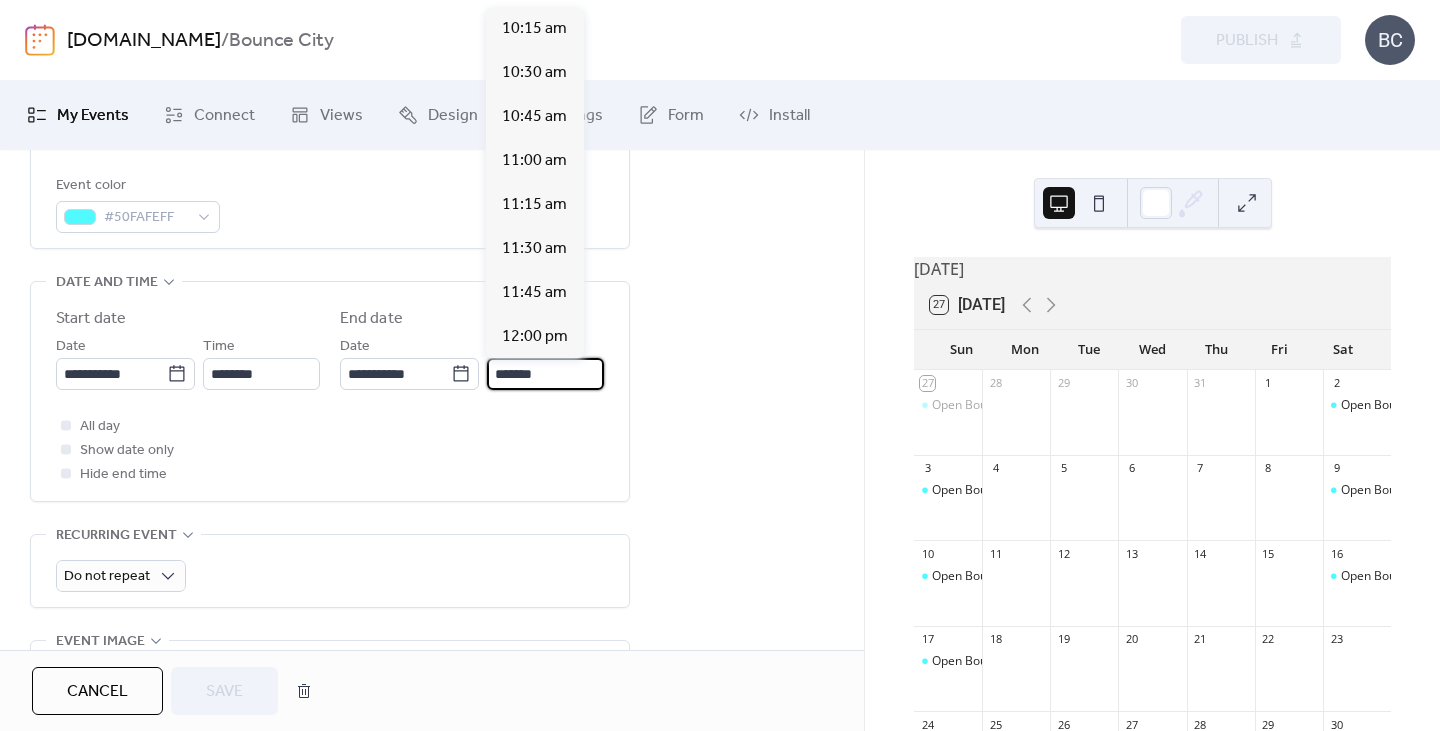 scroll, scrollTop: 484, scrollLeft: 0, axis: vertical 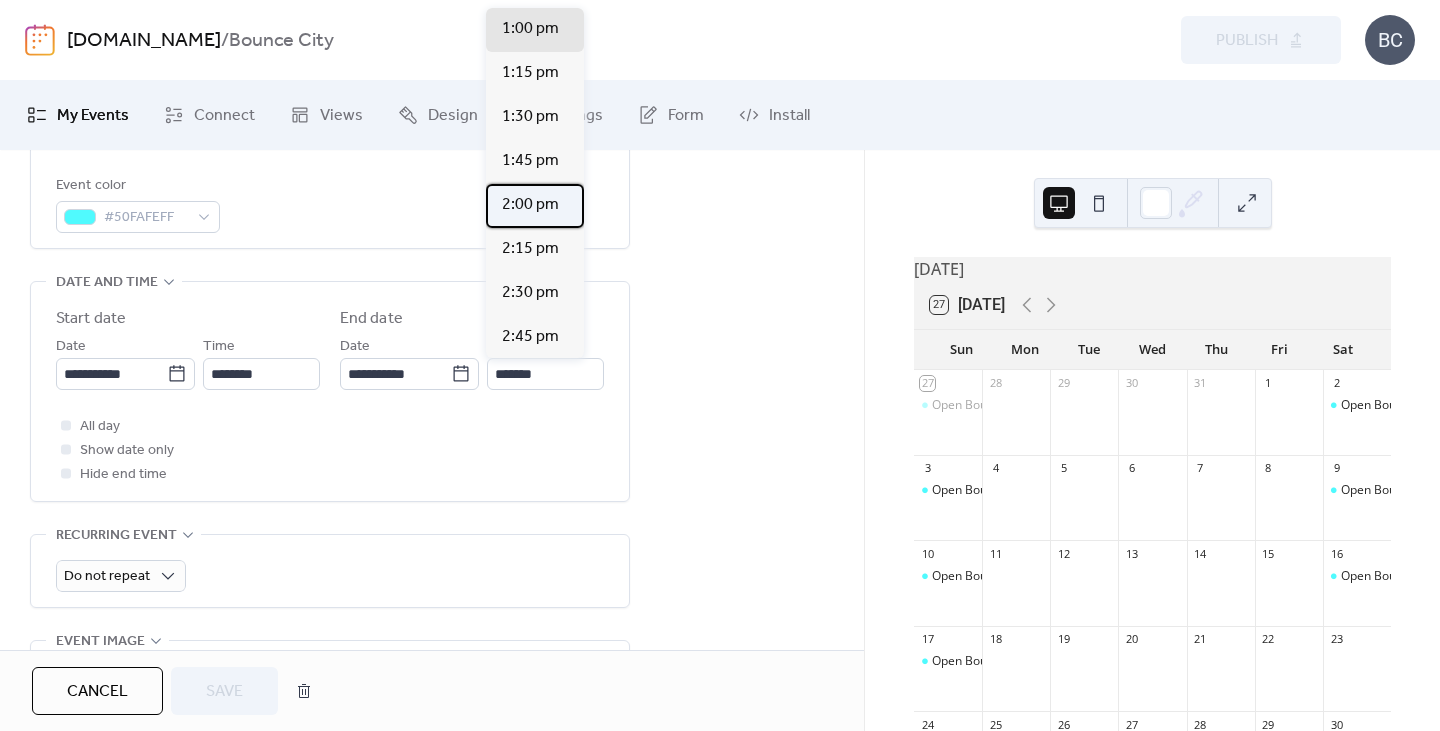 click on "2:00 pm" at bounding box center (530, 205) 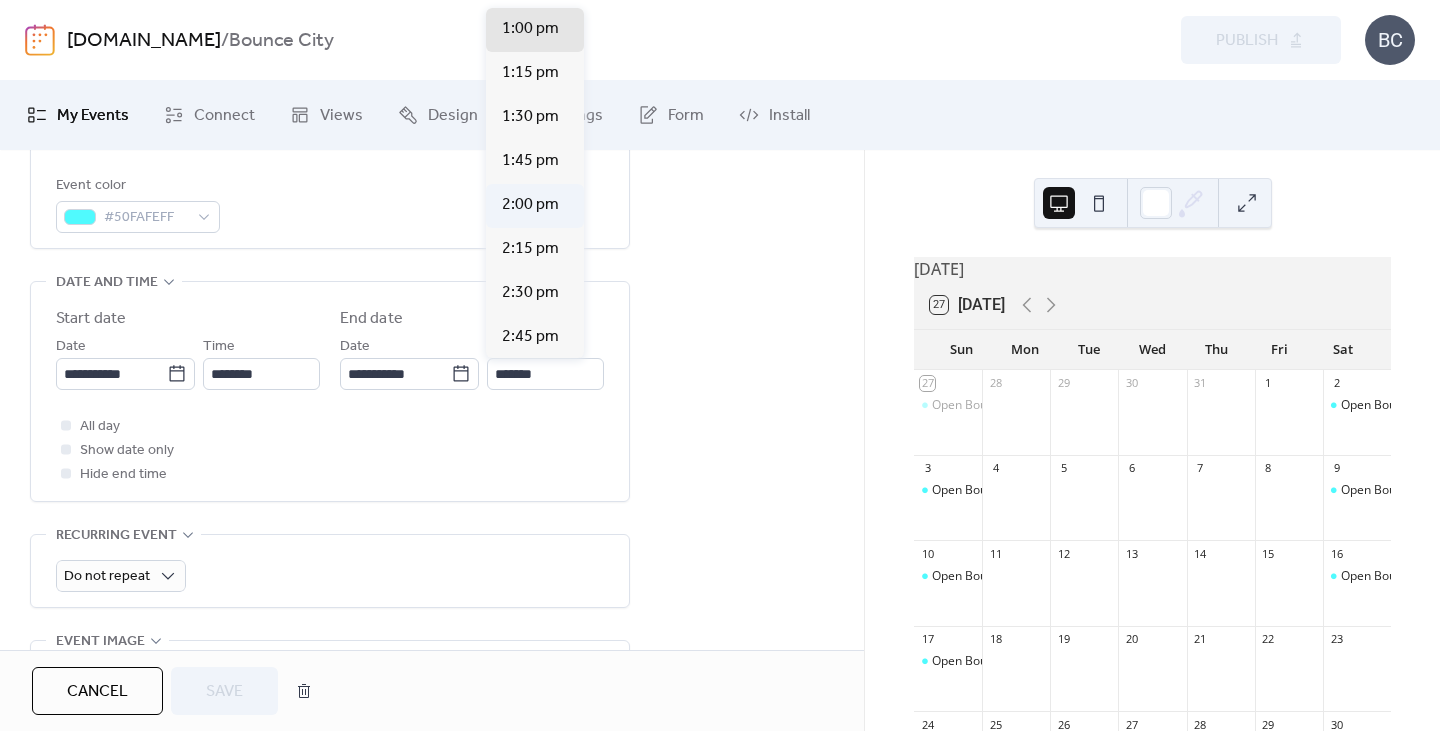 type on "*******" 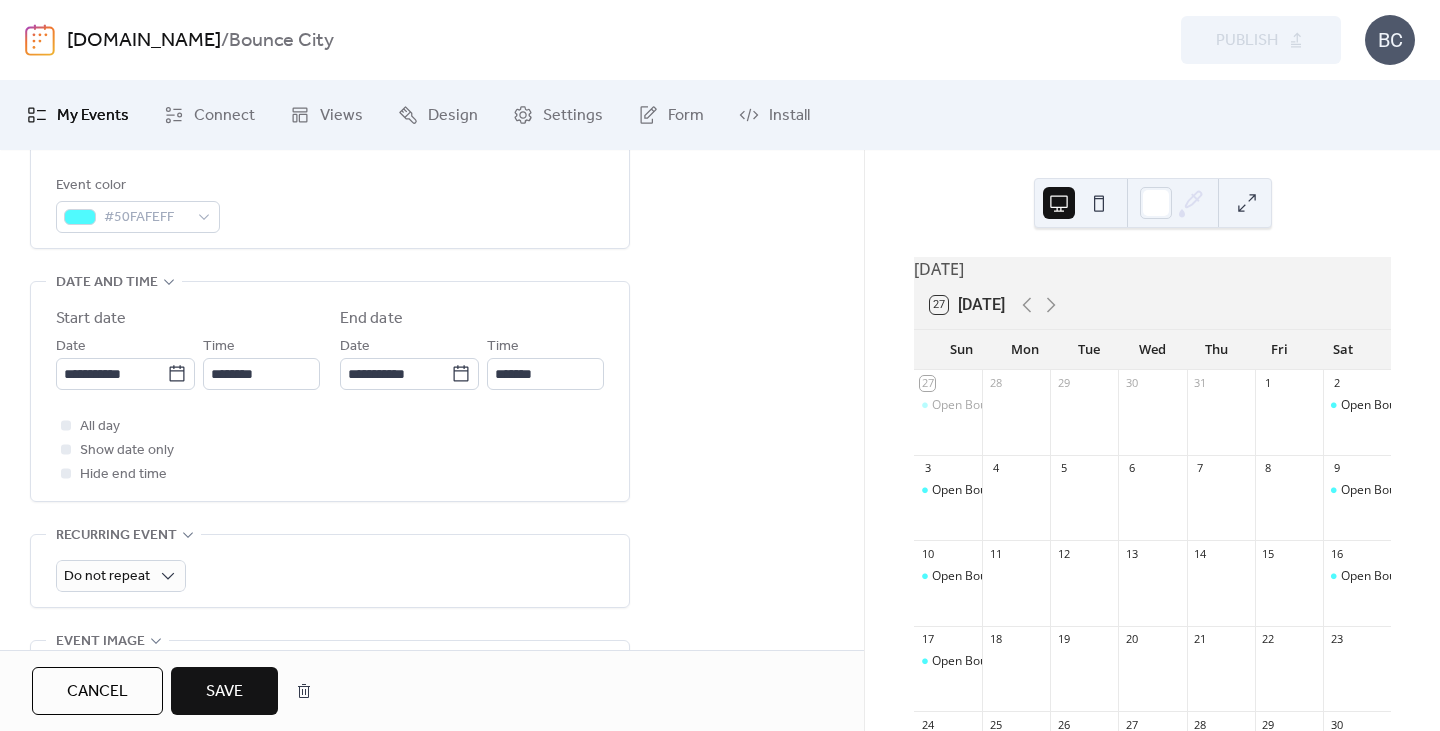 click on "Save" at bounding box center (224, 691) 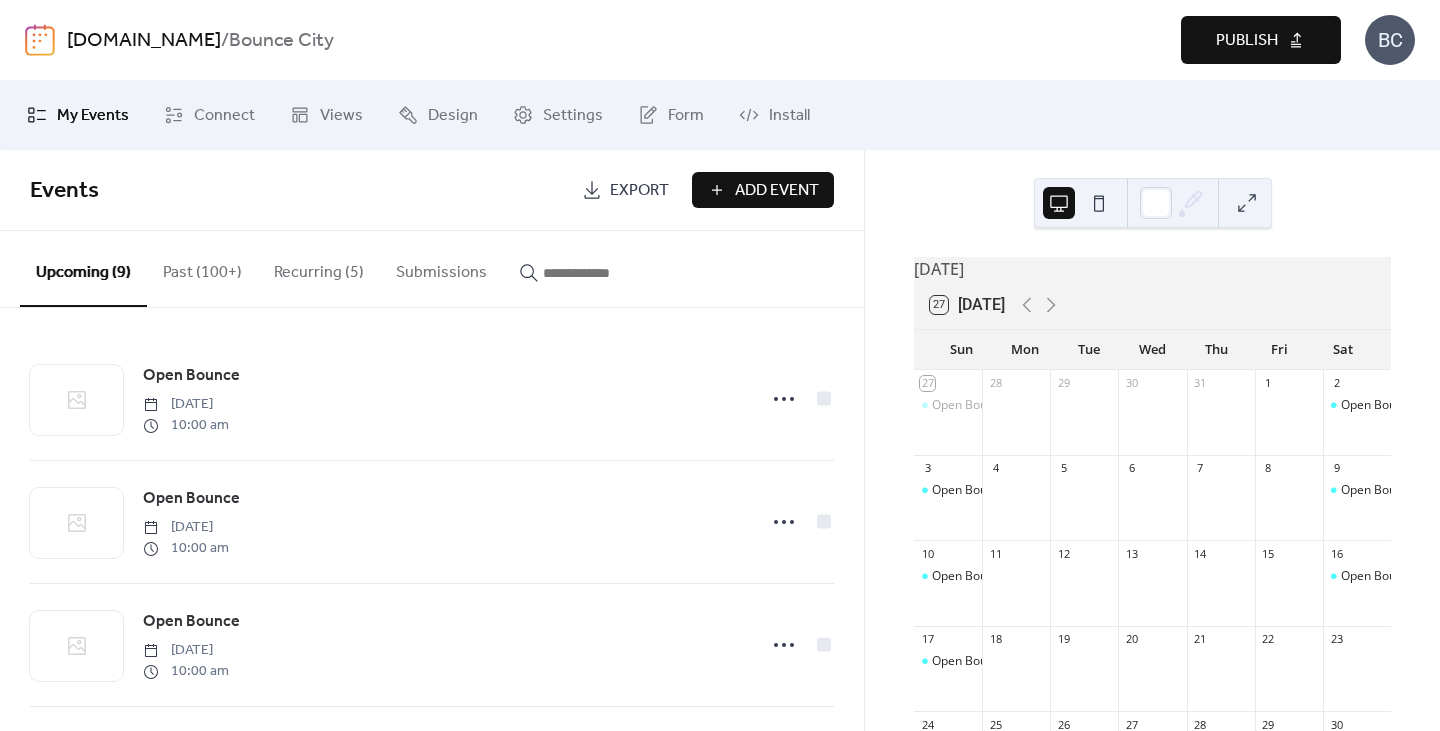 click on "Publish" at bounding box center [1247, 41] 